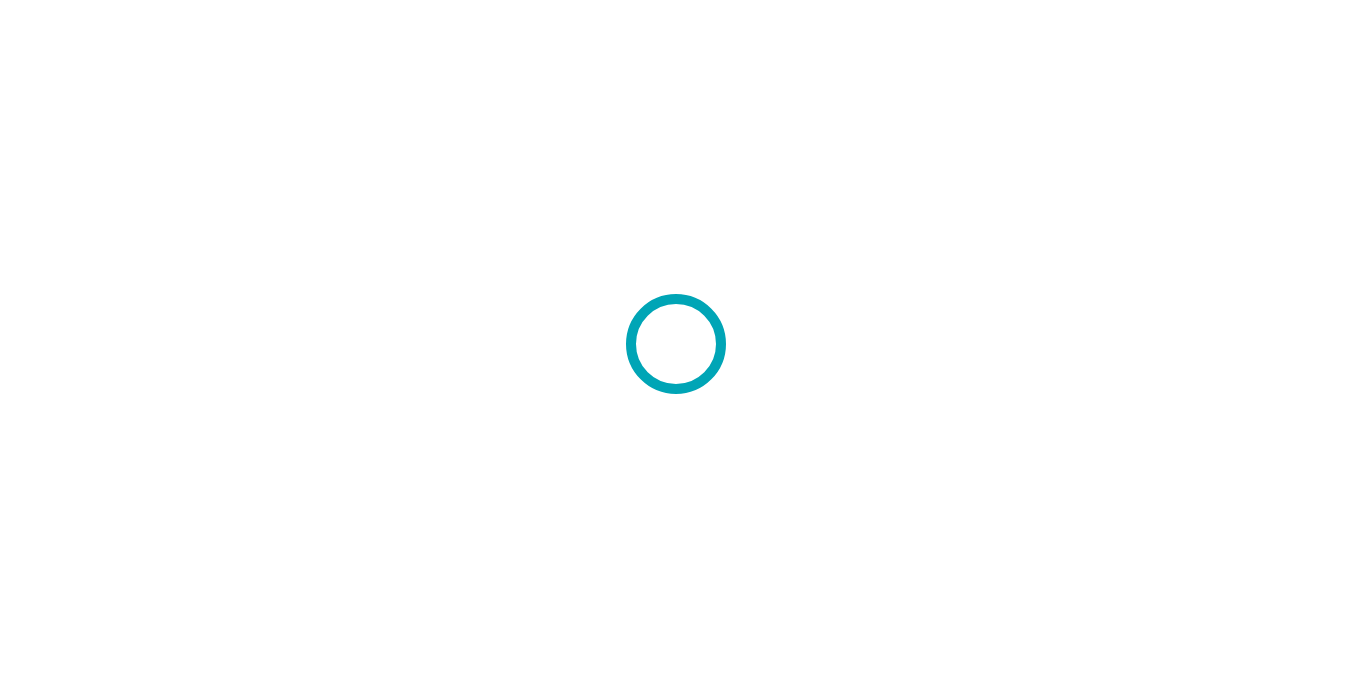 scroll, scrollTop: 0, scrollLeft: 0, axis: both 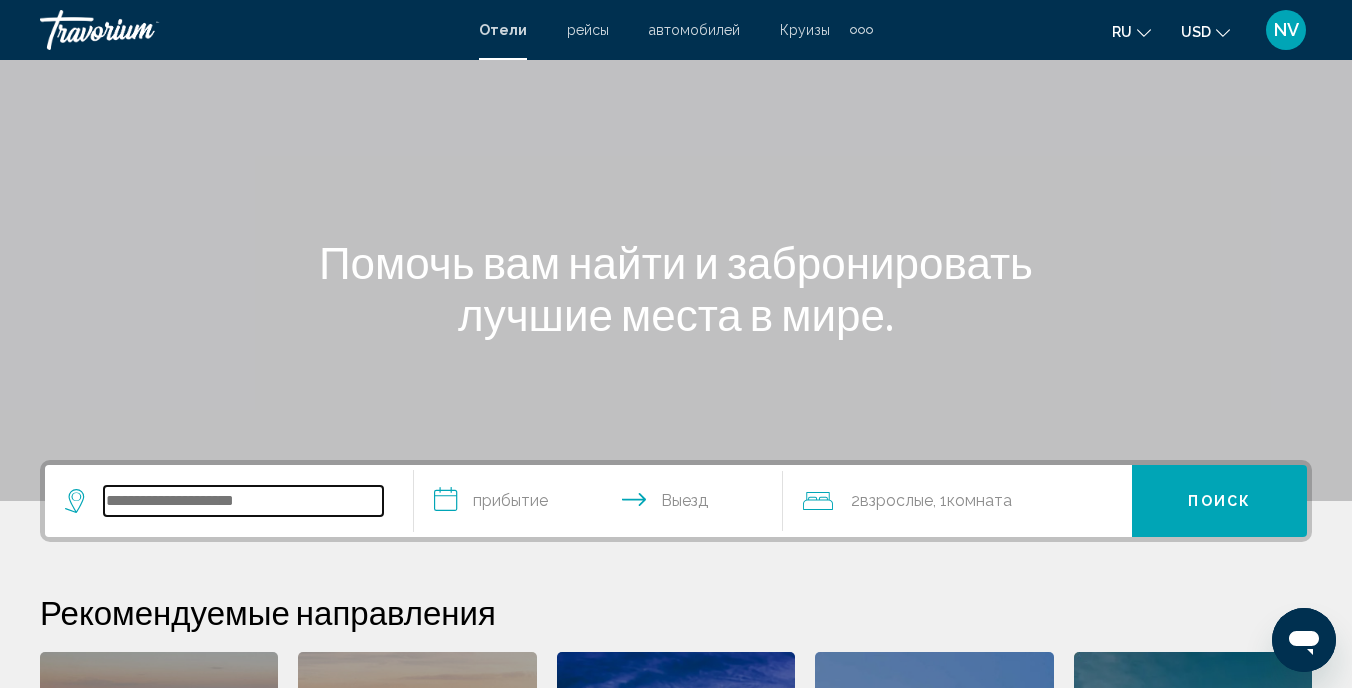 click at bounding box center (243, 501) 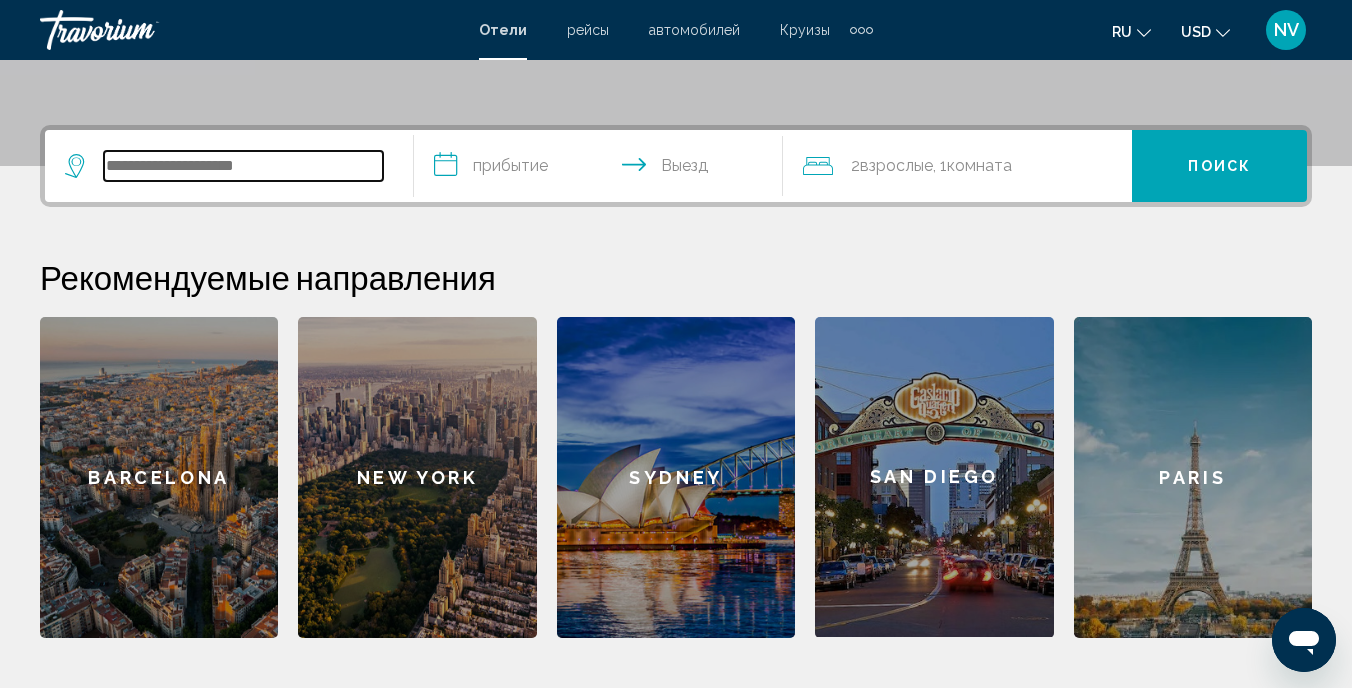 scroll, scrollTop: 494, scrollLeft: 0, axis: vertical 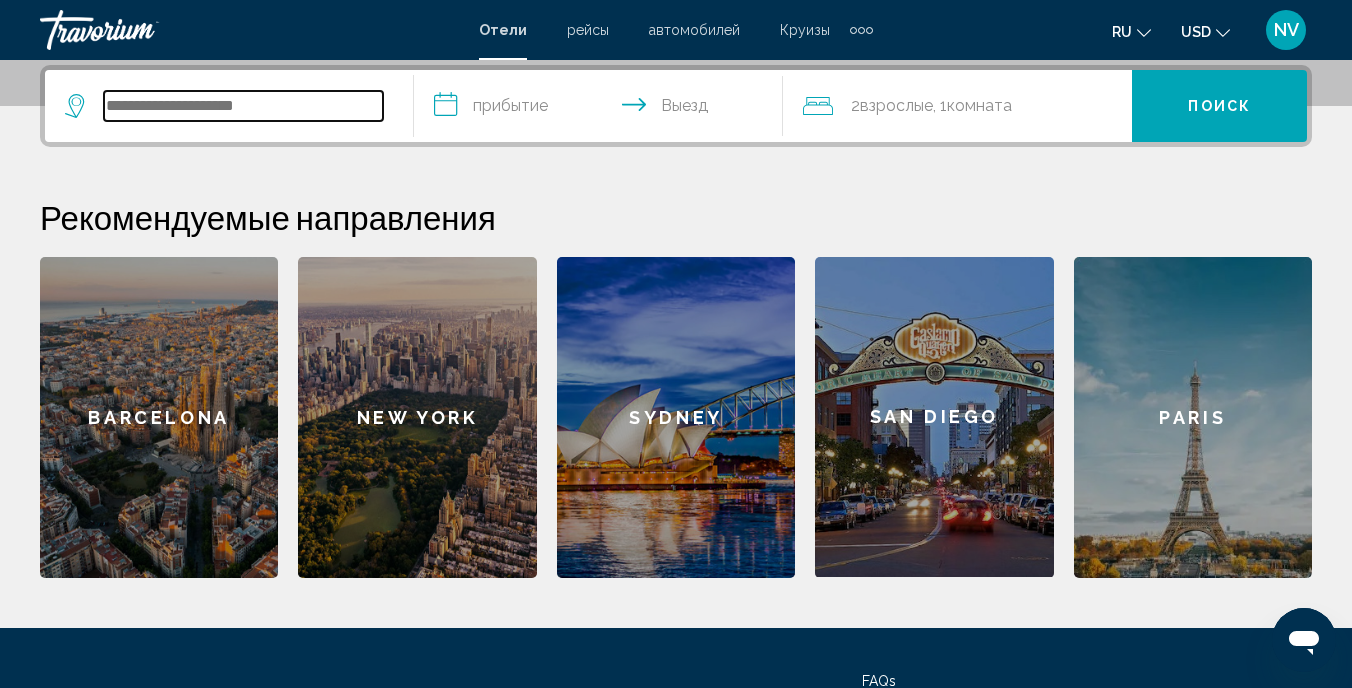 paste on "**********" 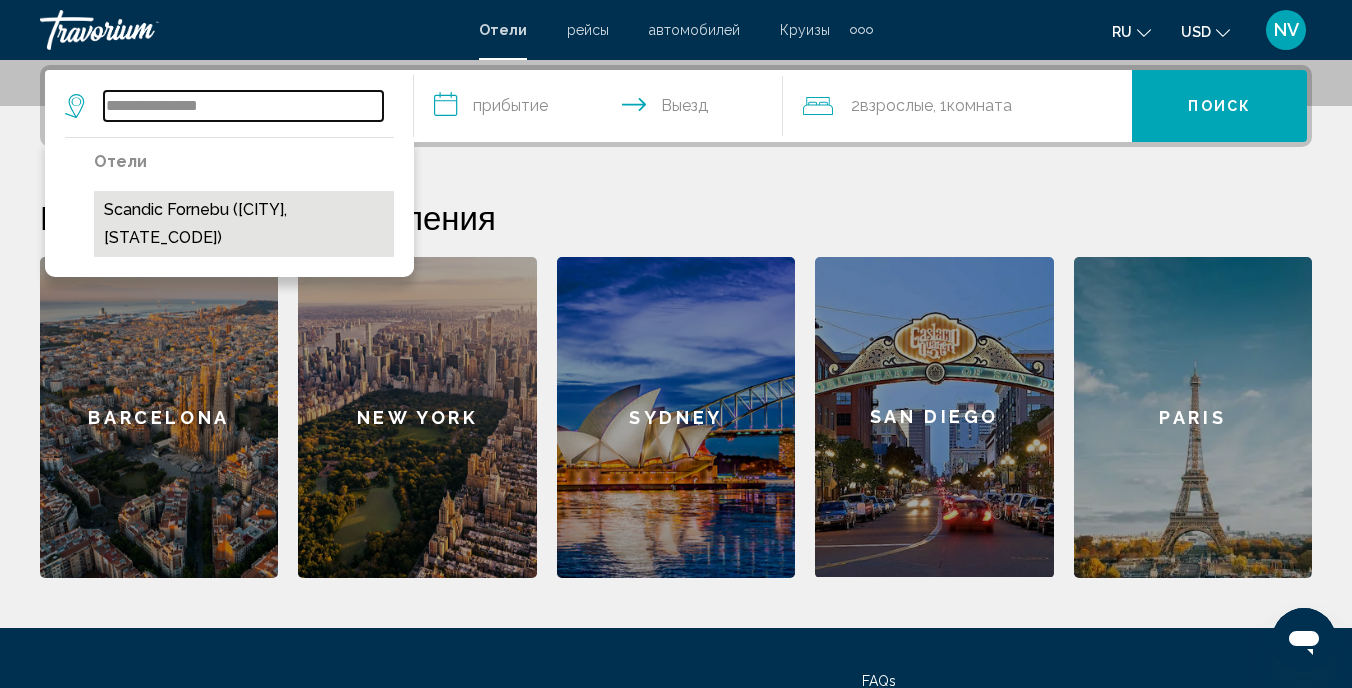 type on "**********" 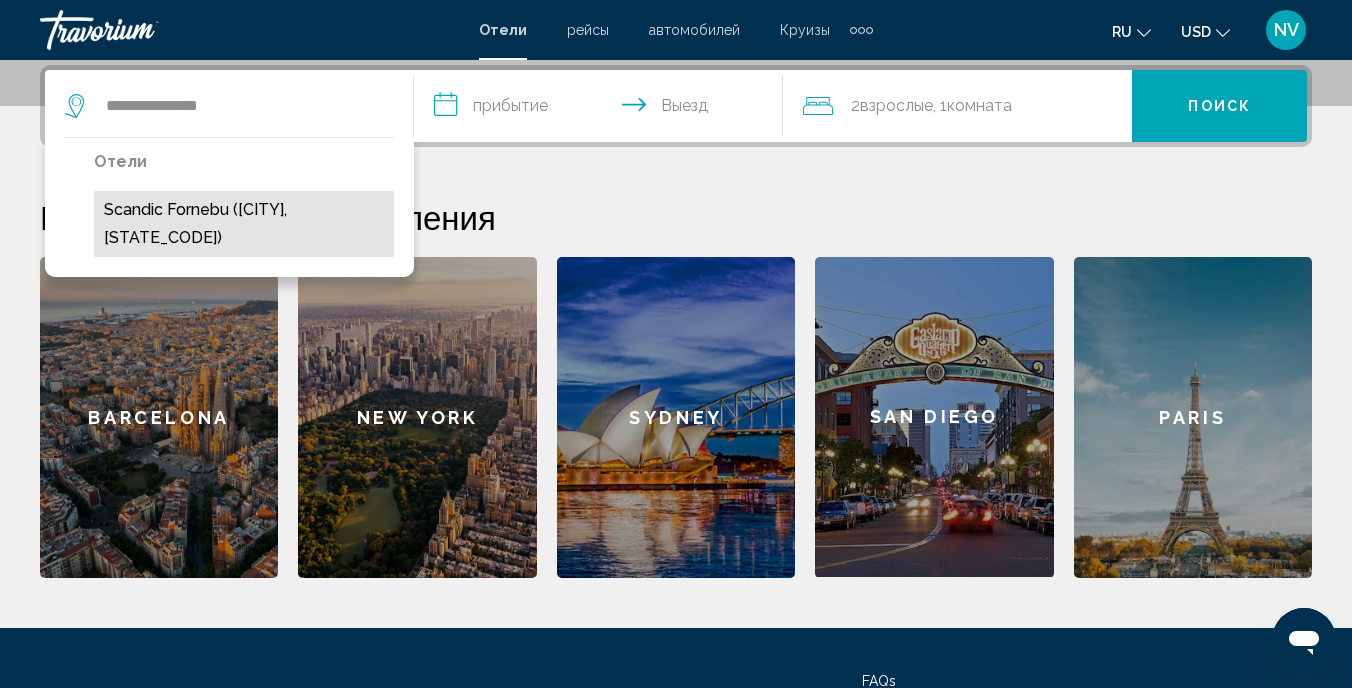 click on "Scandic Fornebu ([CITY], [STATE_CODE])" at bounding box center [244, 224] 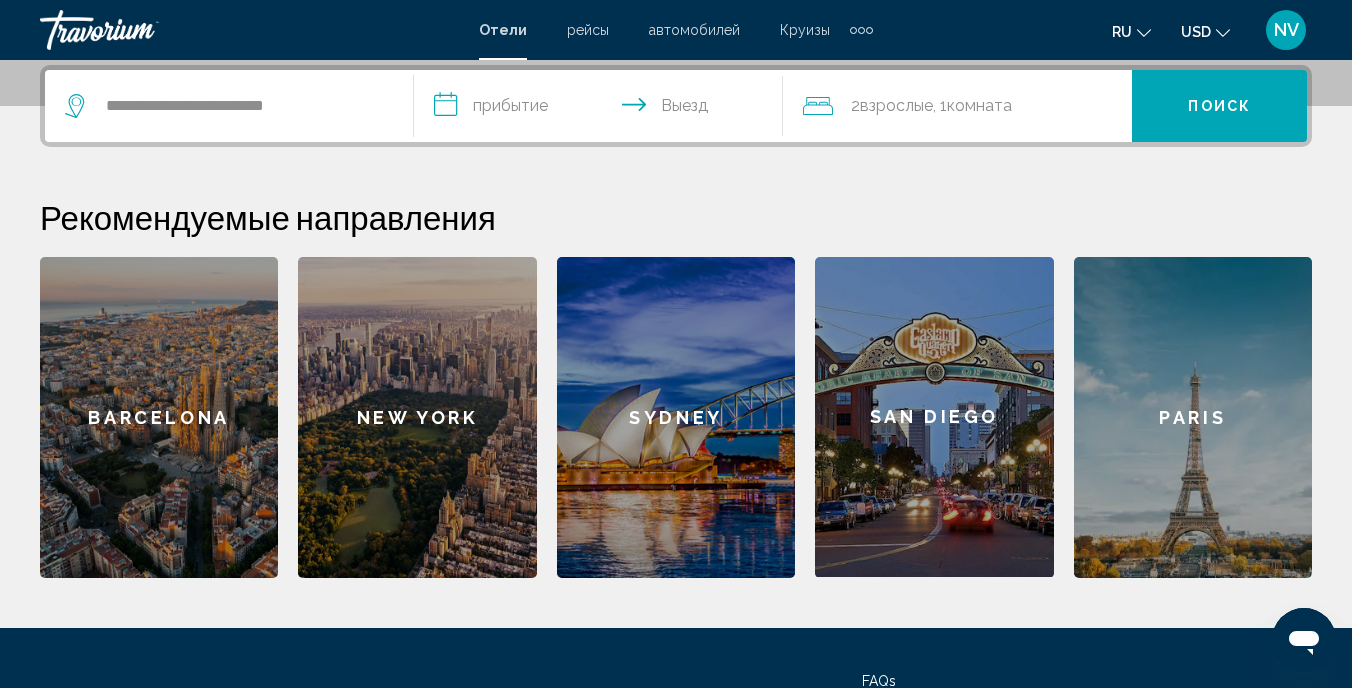 click on "**********" at bounding box center [602, 109] 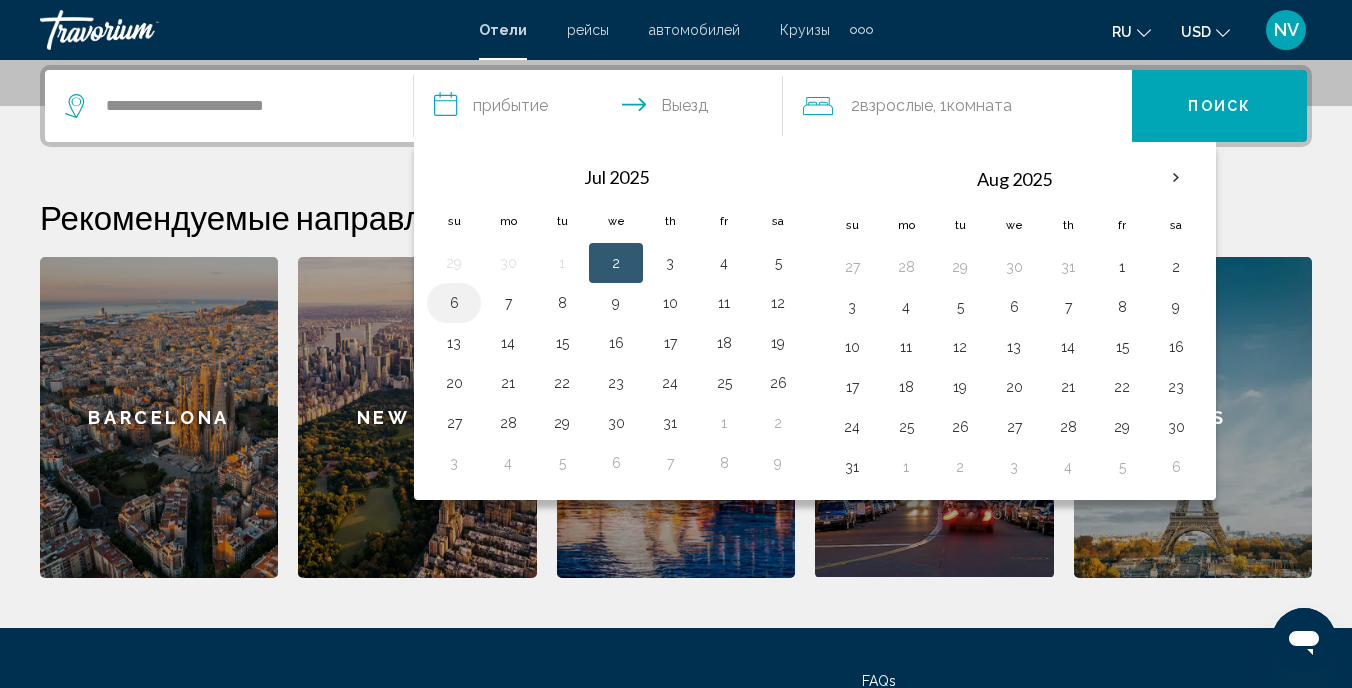 click on "6" at bounding box center (454, 303) 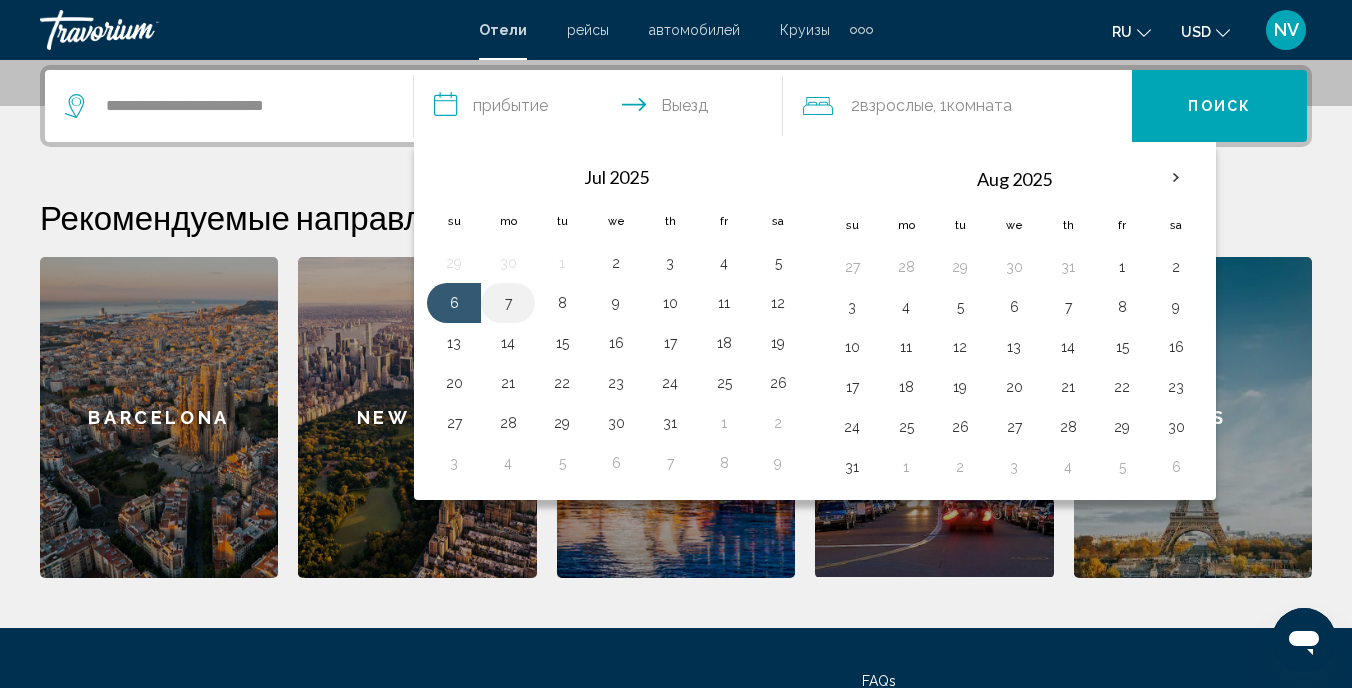 click on "7" at bounding box center (508, 303) 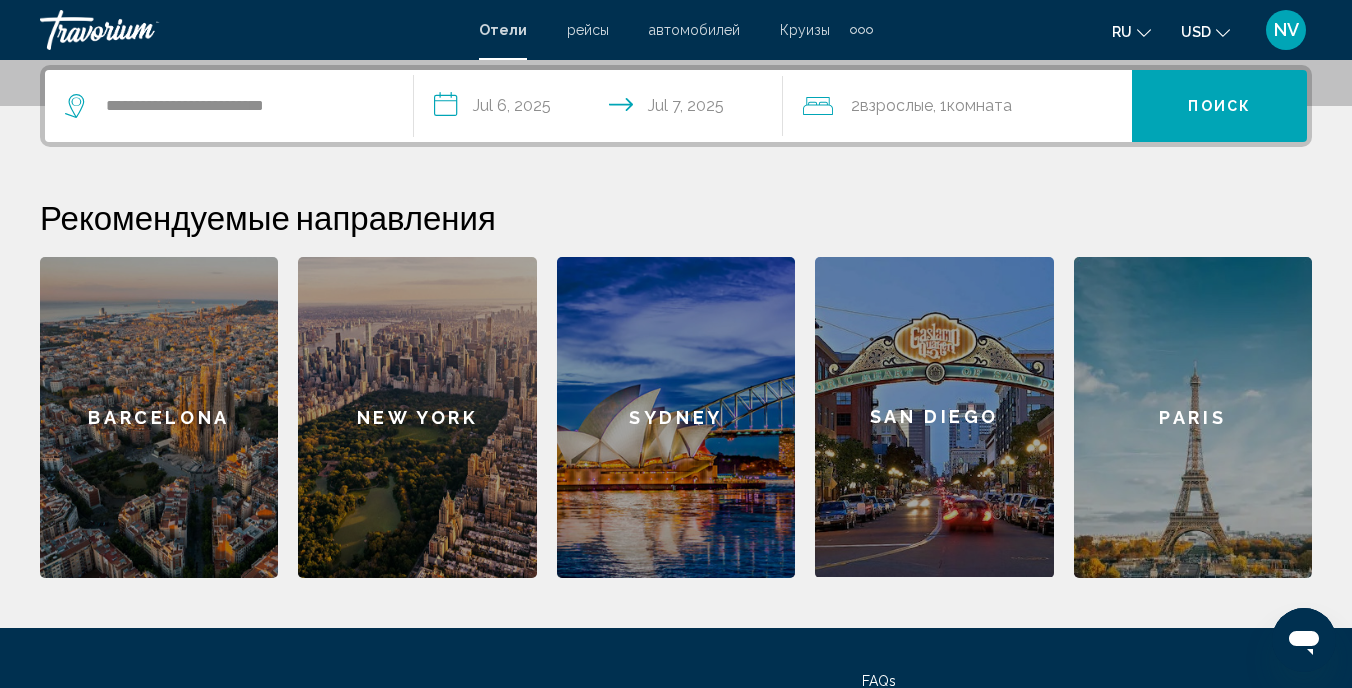 click on "Комната" at bounding box center (979, 105) 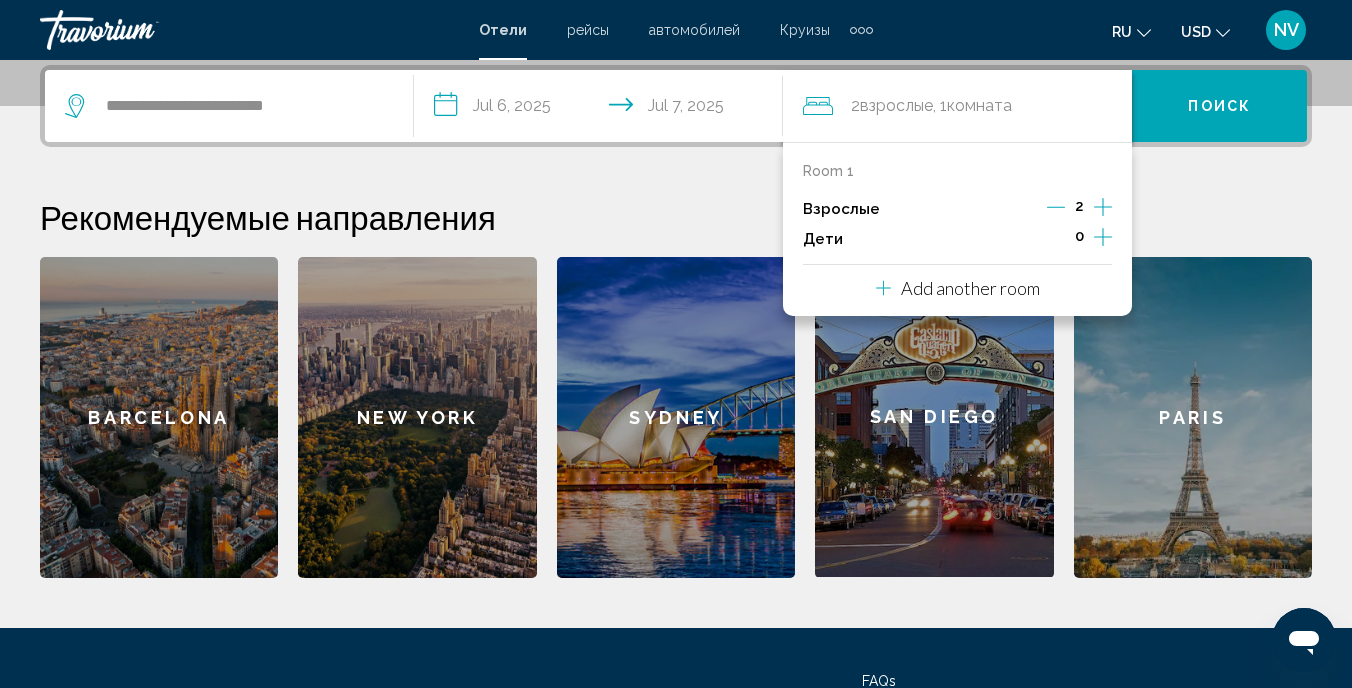 click at bounding box center [1103, 237] 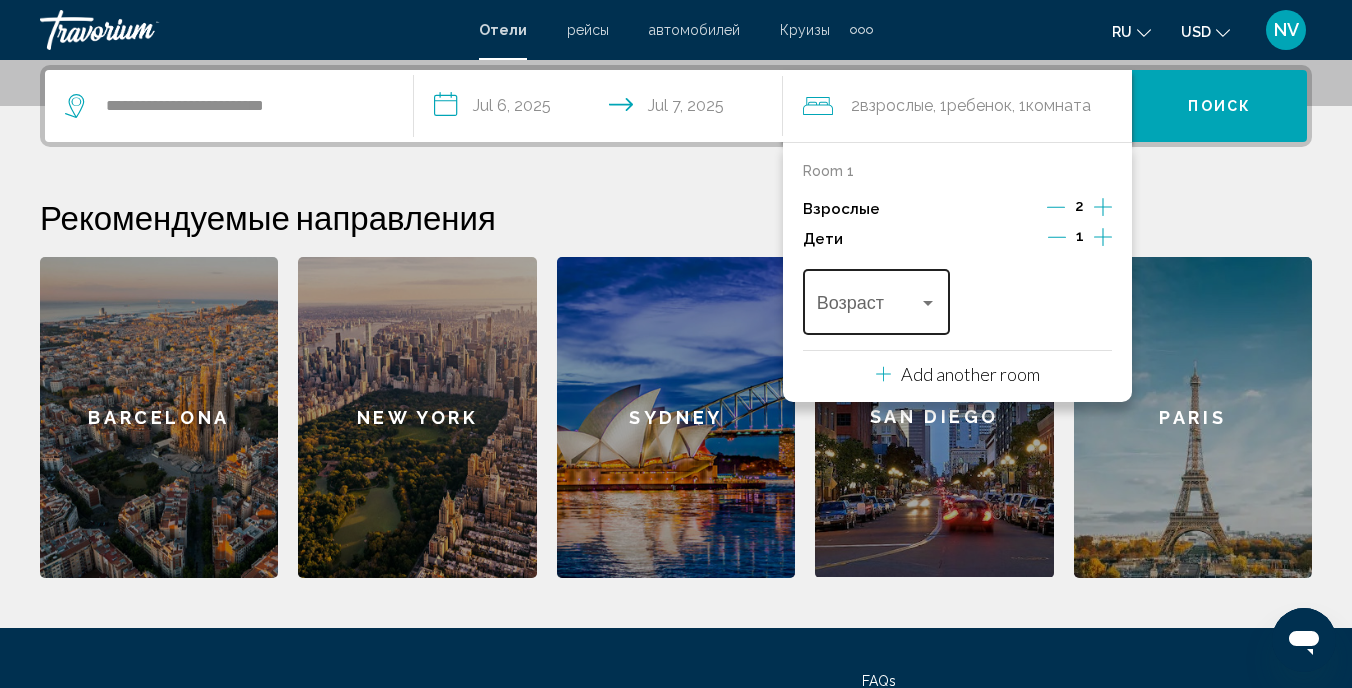 click on "Возраст" at bounding box center (877, 299) 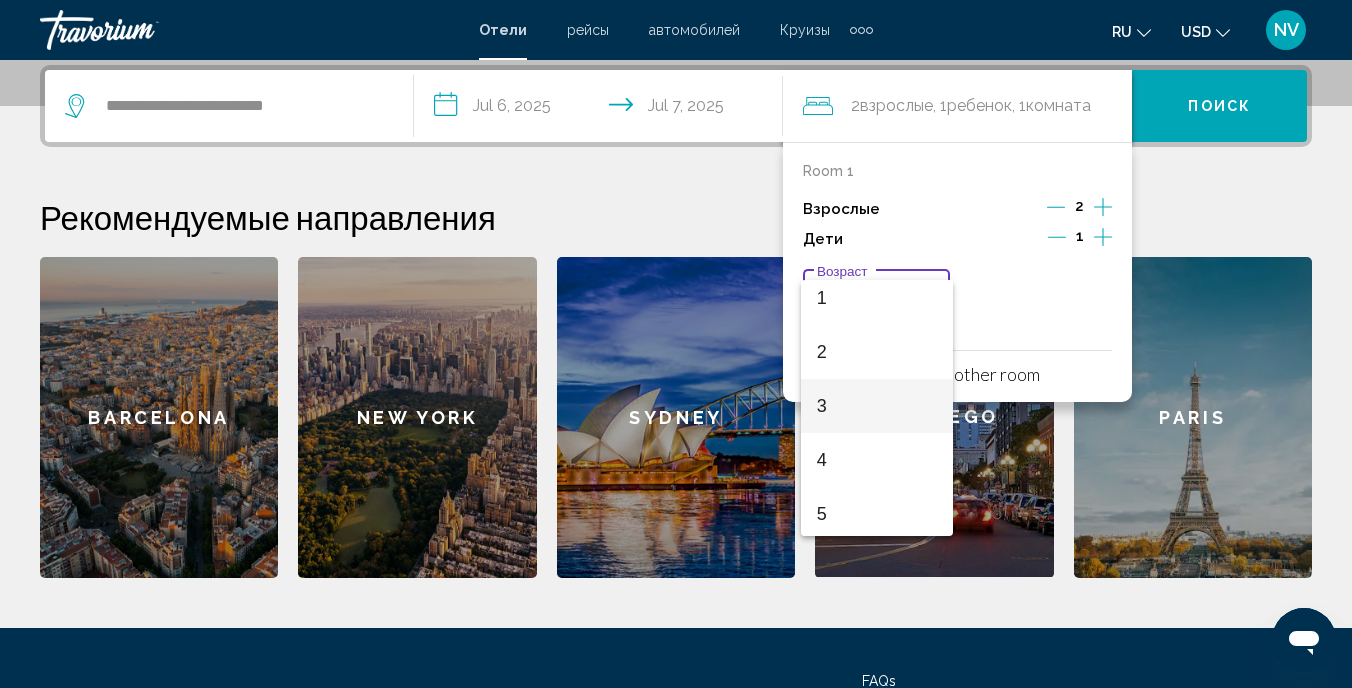 scroll, scrollTop: 80, scrollLeft: 0, axis: vertical 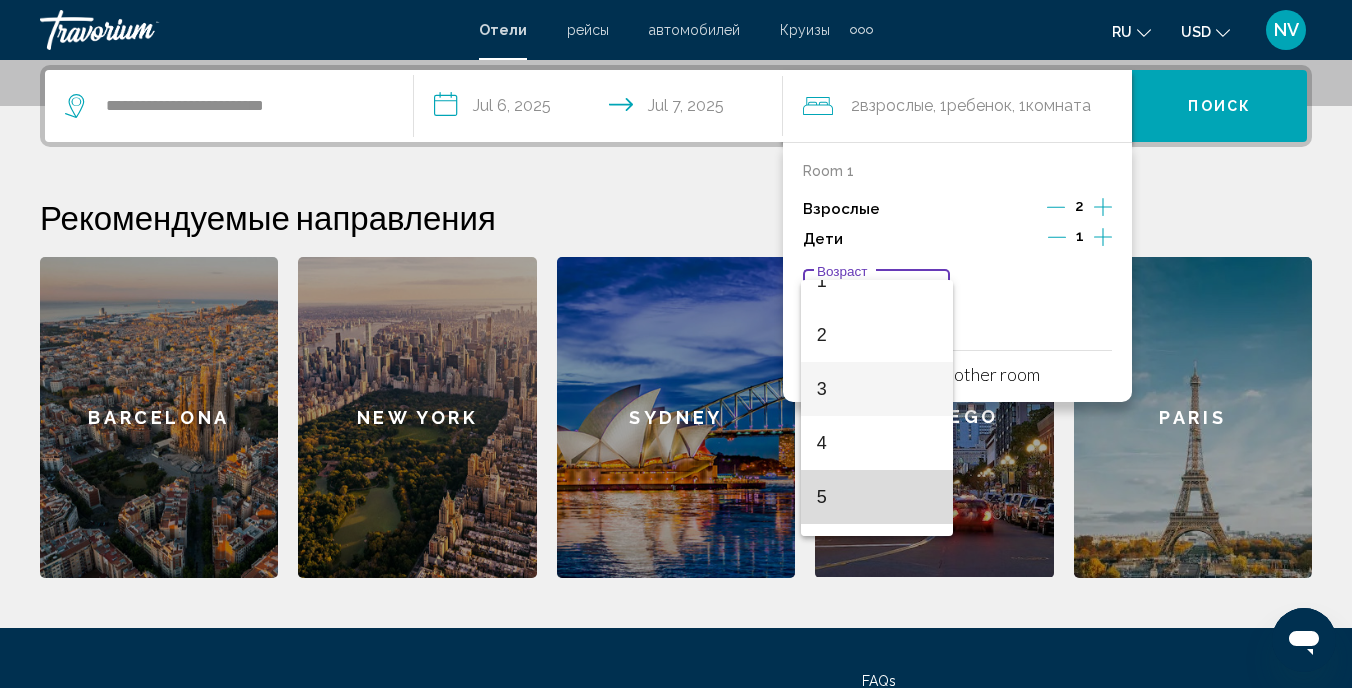 click on "5" at bounding box center (877, 497) 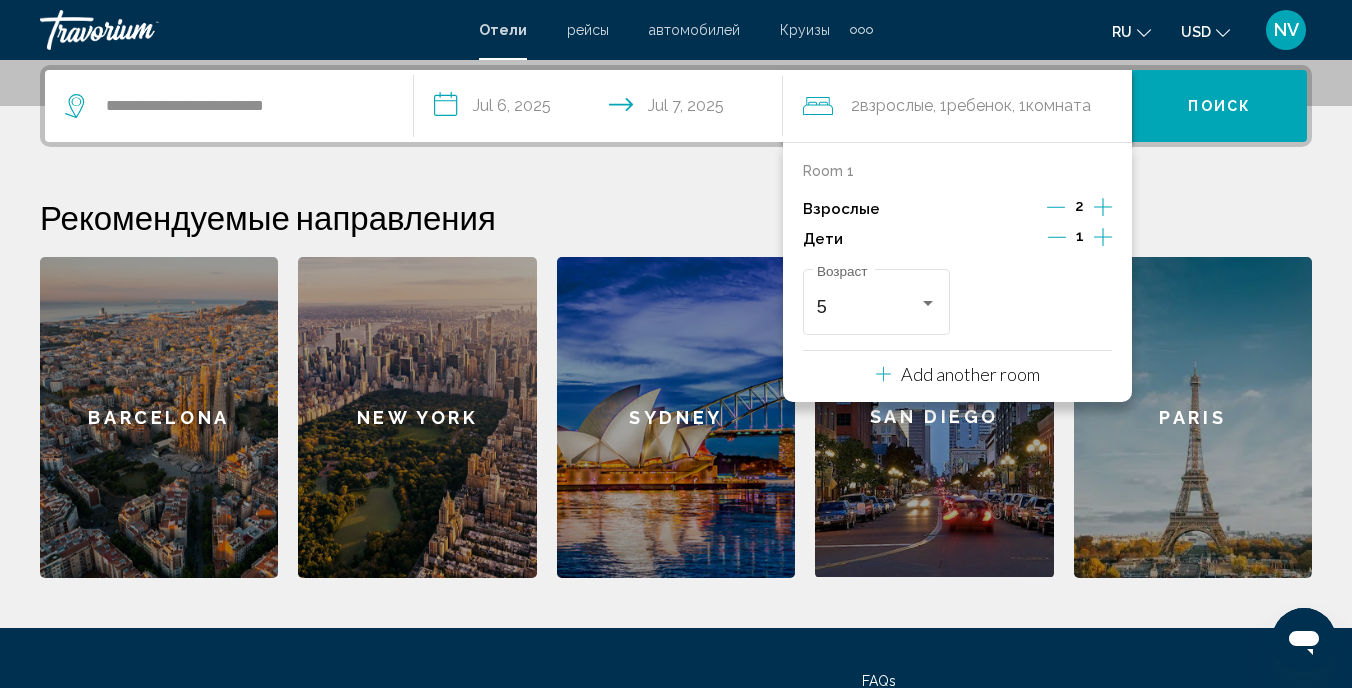 click on "Поиск" at bounding box center (1219, 106) 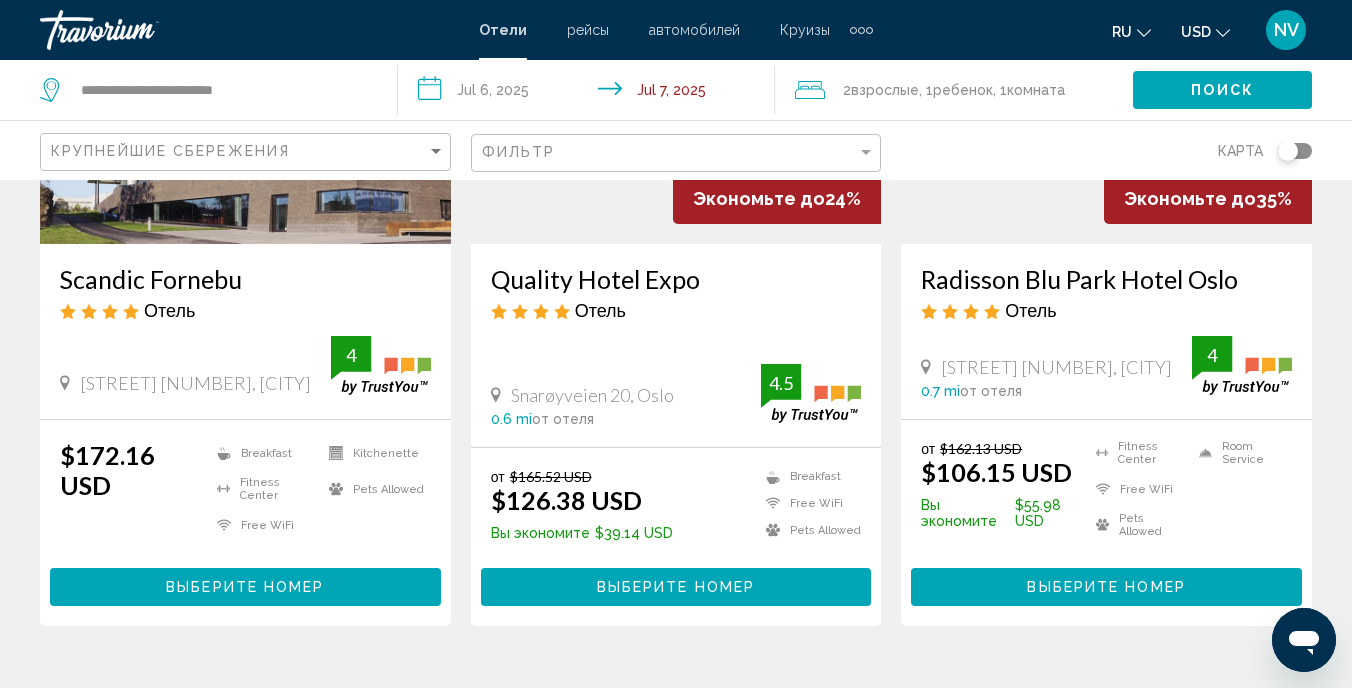 scroll, scrollTop: 319, scrollLeft: 0, axis: vertical 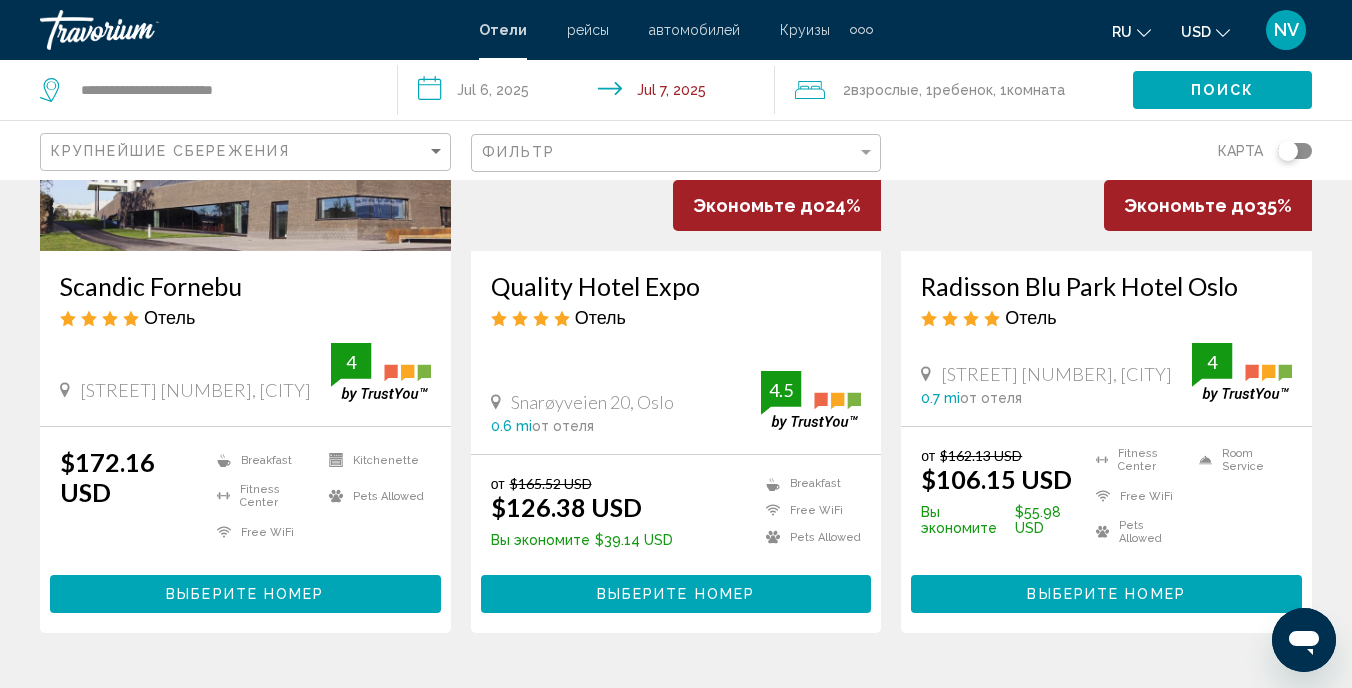 click on "Выберите номер" at bounding box center (245, 595) 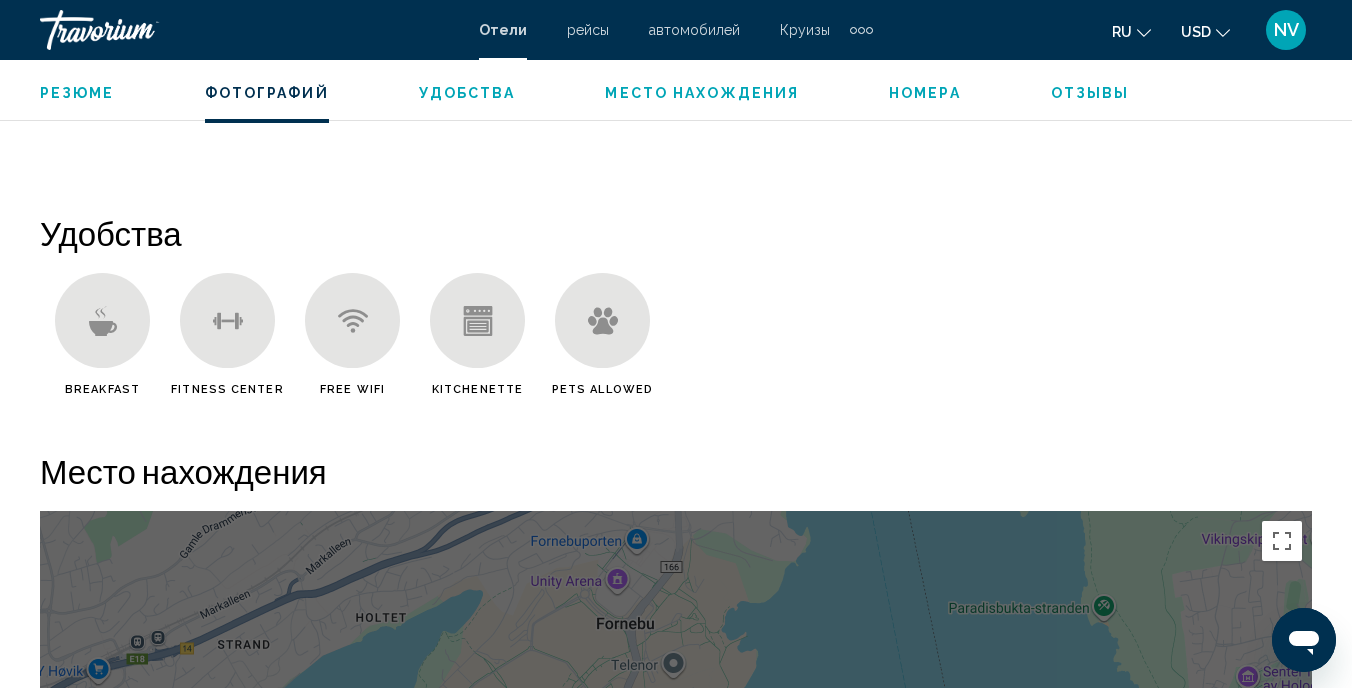 scroll, scrollTop: 1850, scrollLeft: 0, axis: vertical 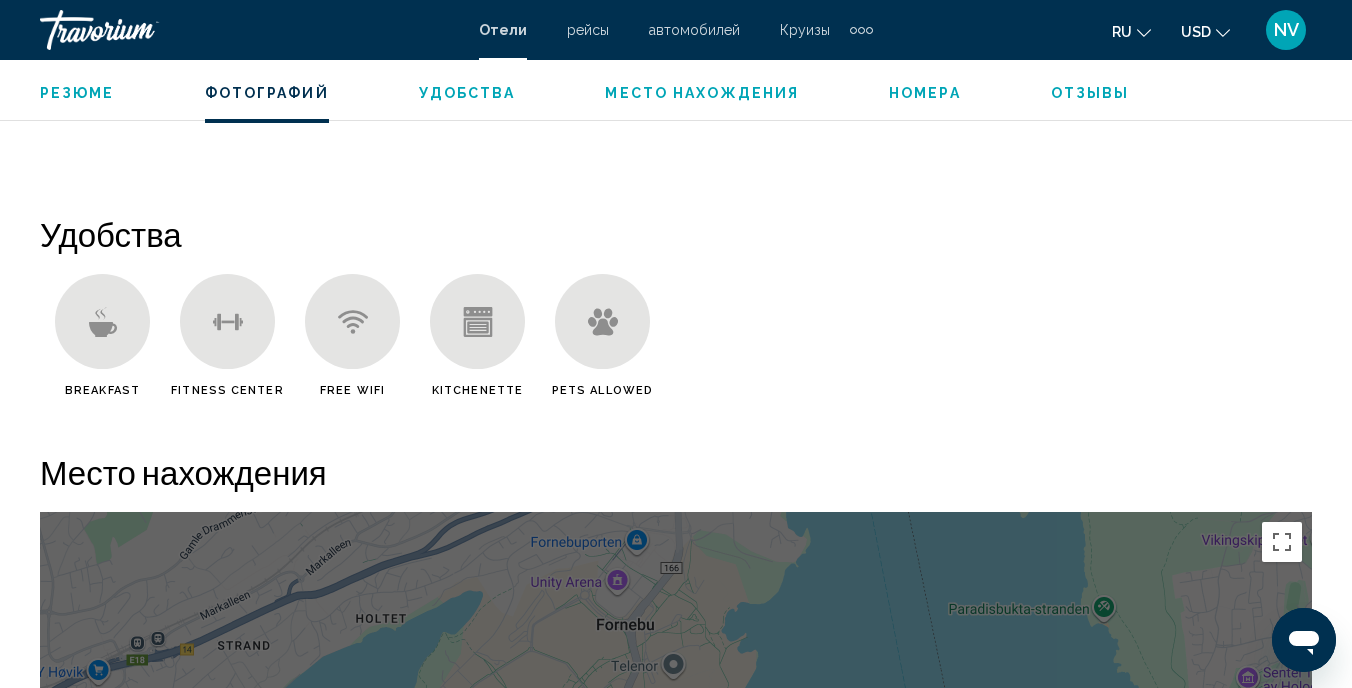 click at bounding box center (102, 328) 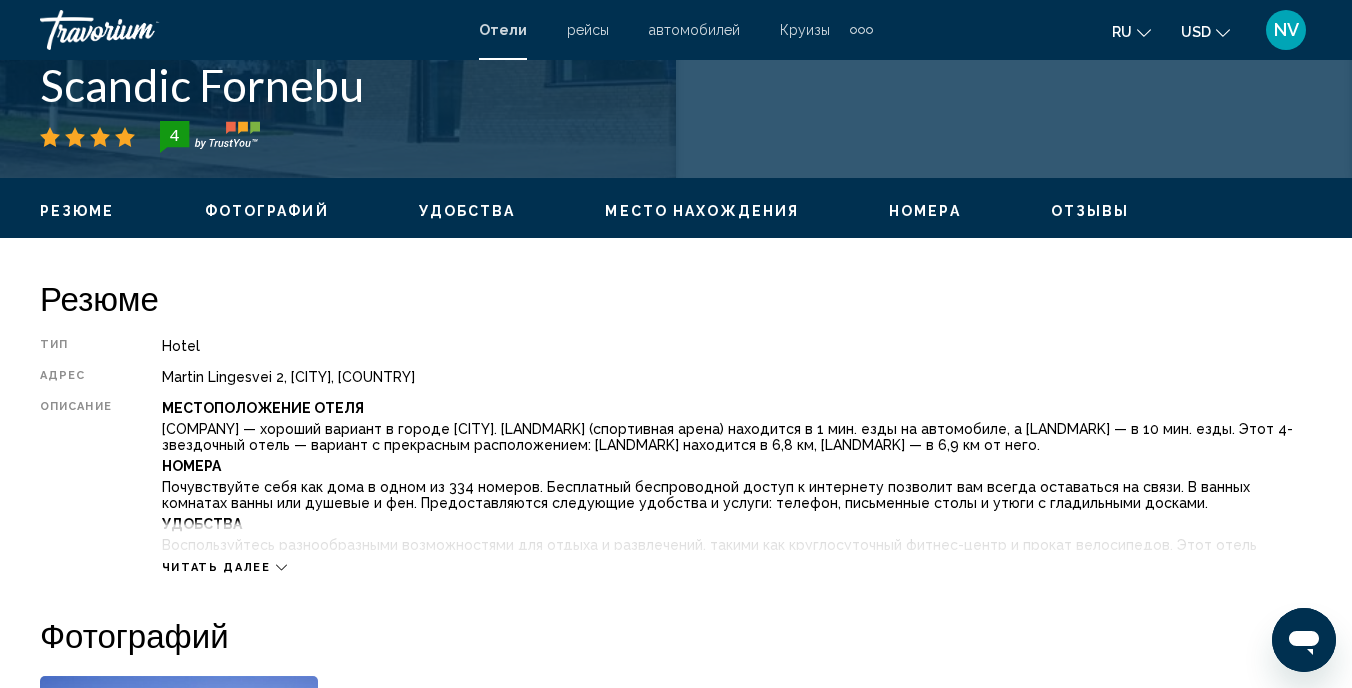 scroll, scrollTop: 819, scrollLeft: 0, axis: vertical 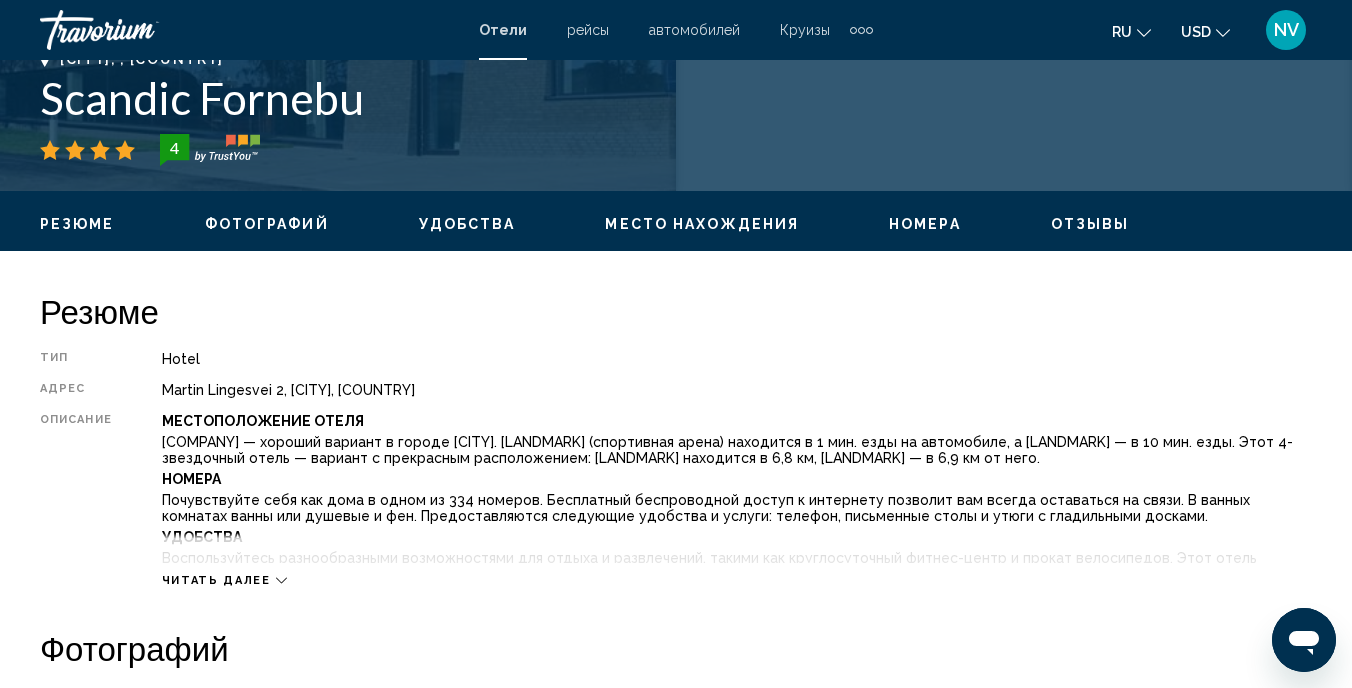 click at bounding box center [281, 580] 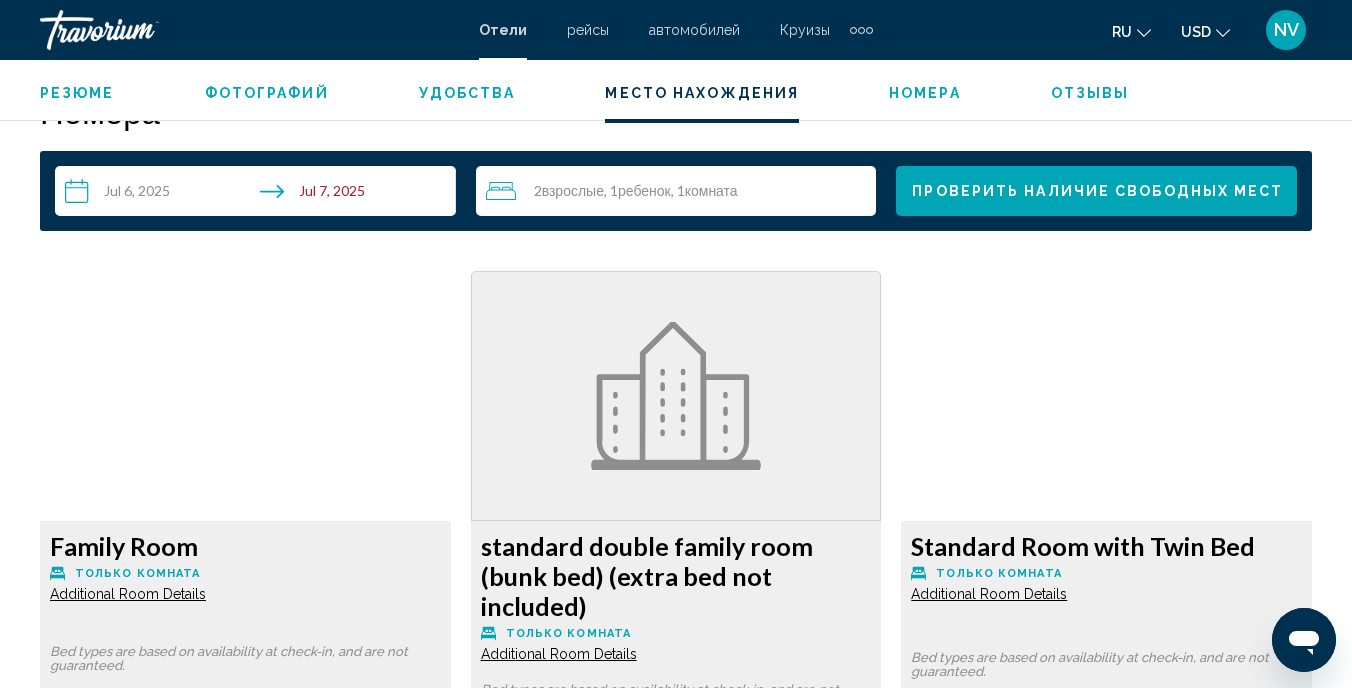 scroll, scrollTop: 3083, scrollLeft: 0, axis: vertical 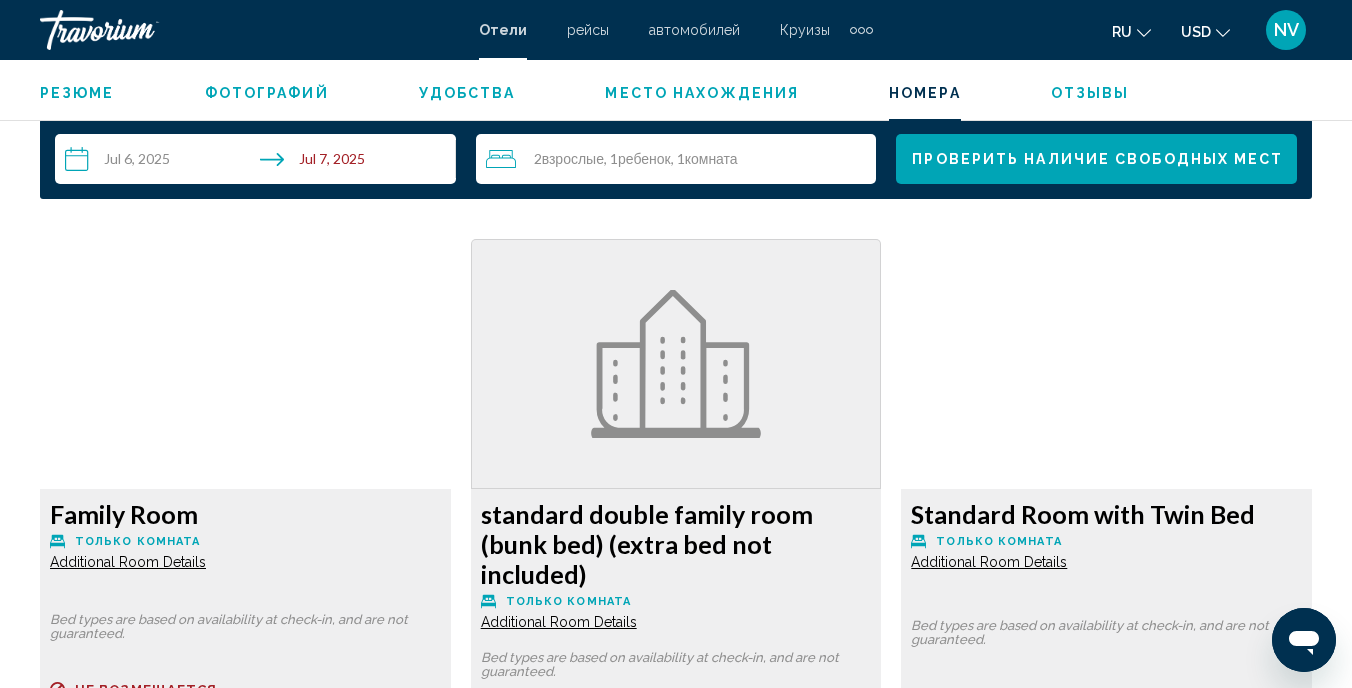 click on "Проверить наличие свободных мест" at bounding box center (1097, 160) 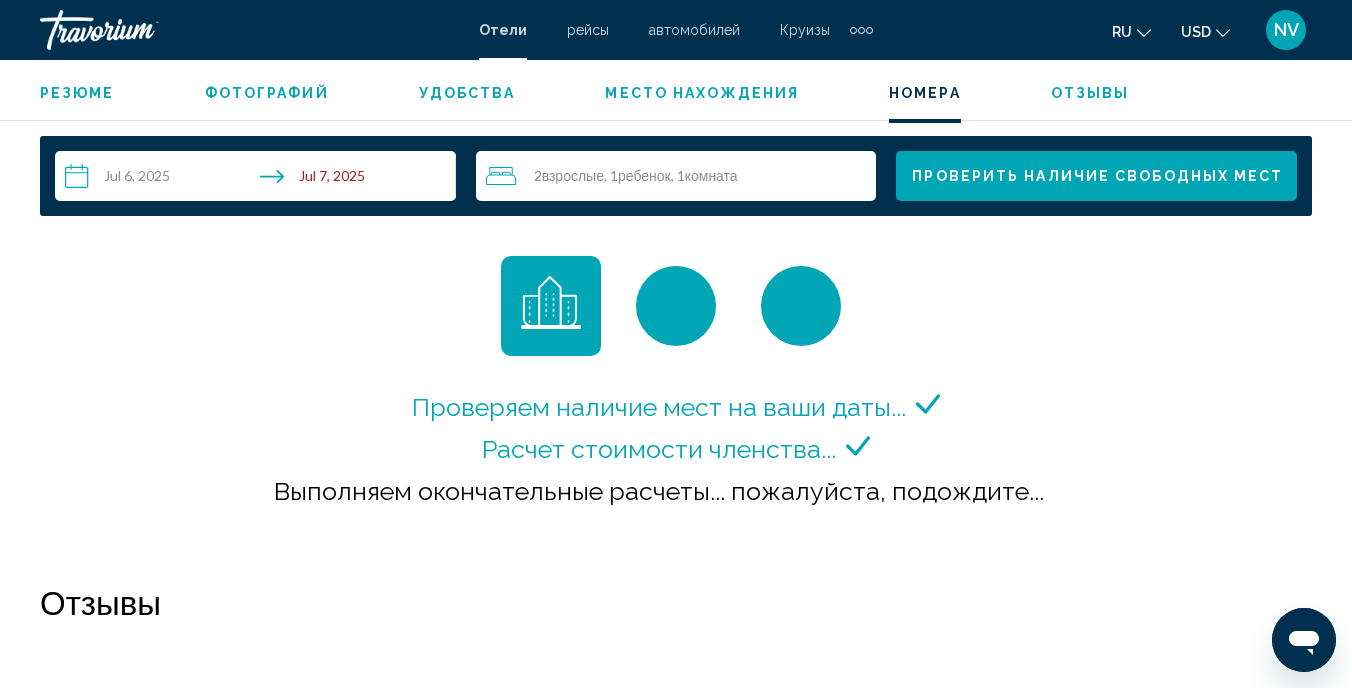 scroll, scrollTop: 3065, scrollLeft: 0, axis: vertical 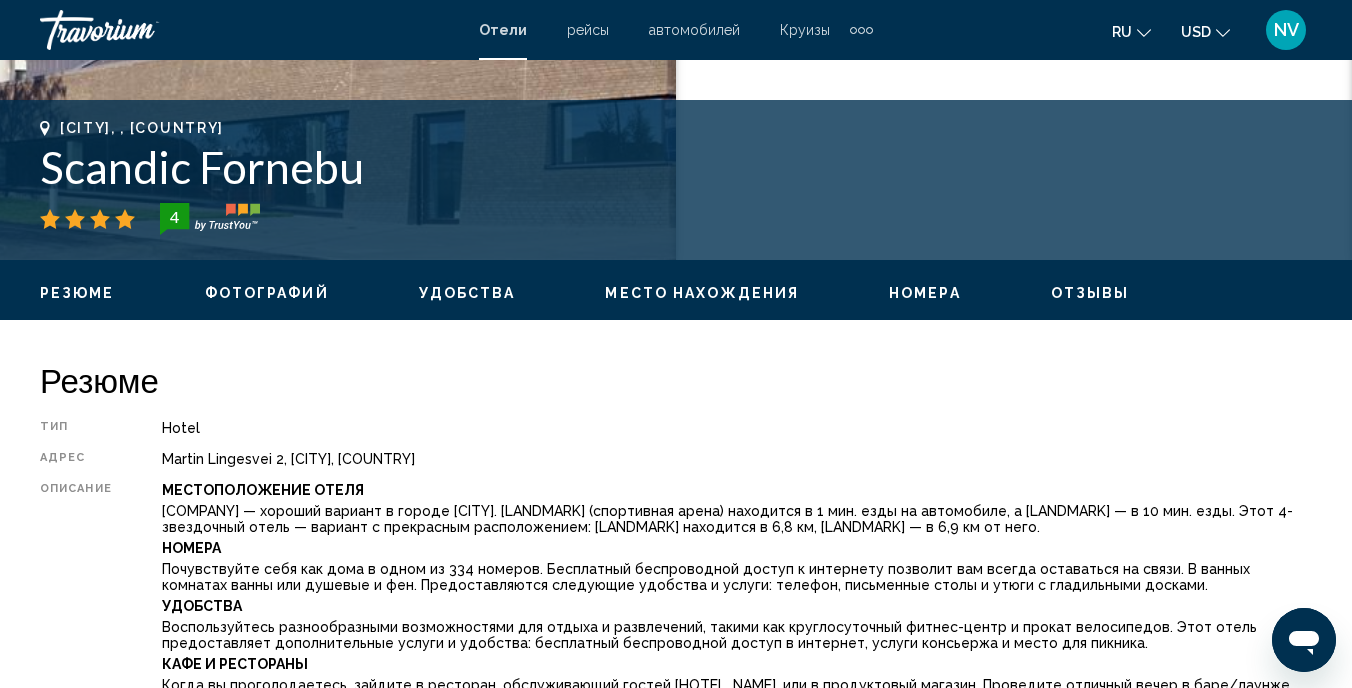 click at bounding box center (1144, 33) 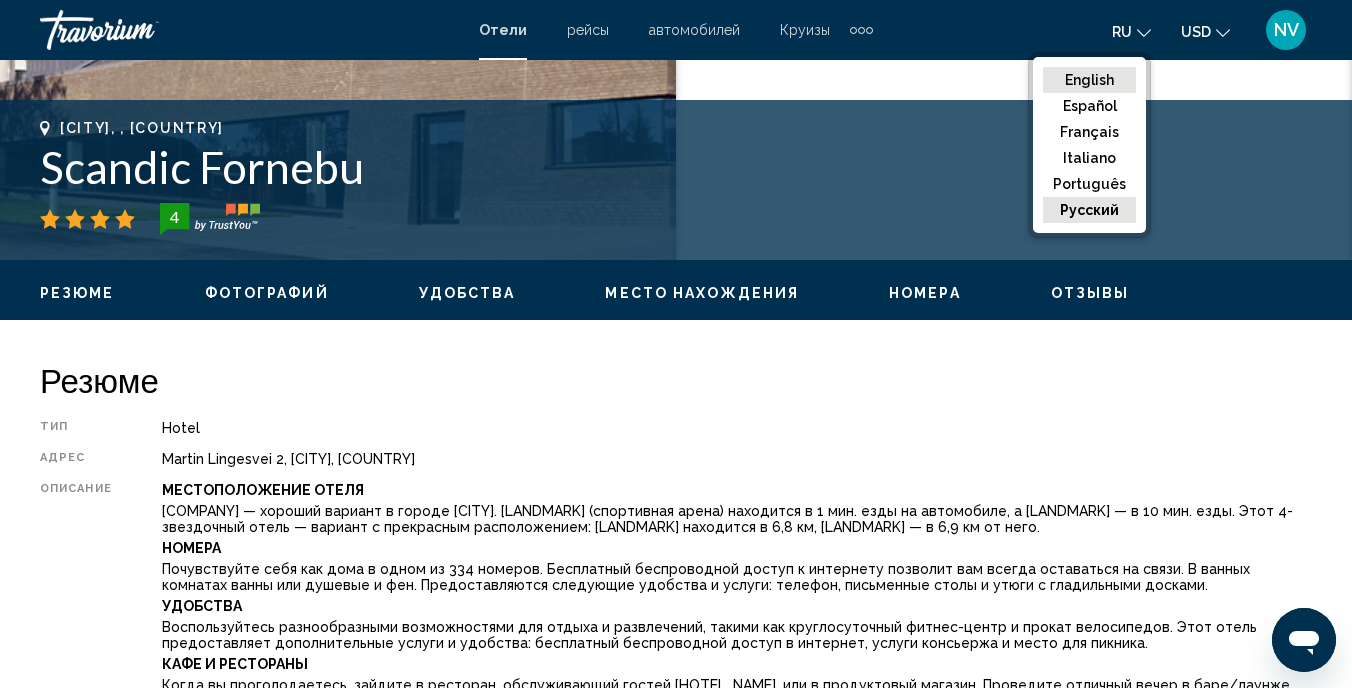 click on "English" at bounding box center (1089, 80) 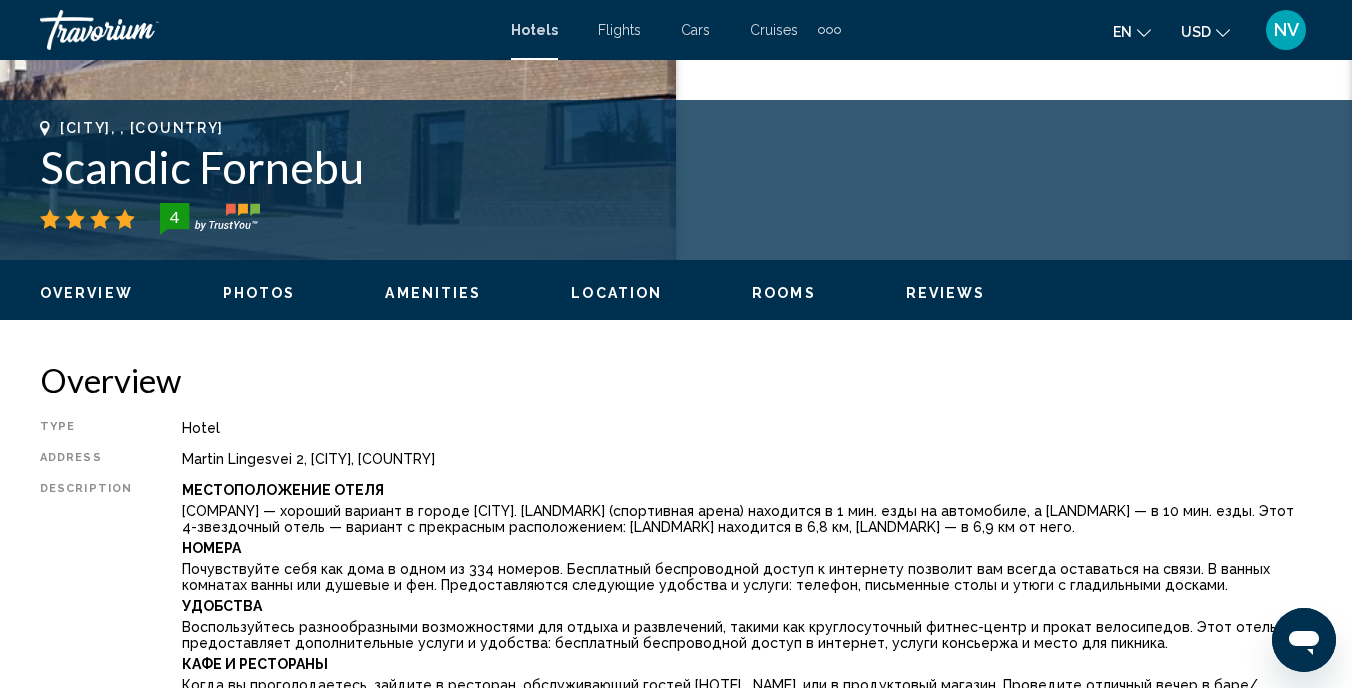 click at bounding box center (1223, 33) 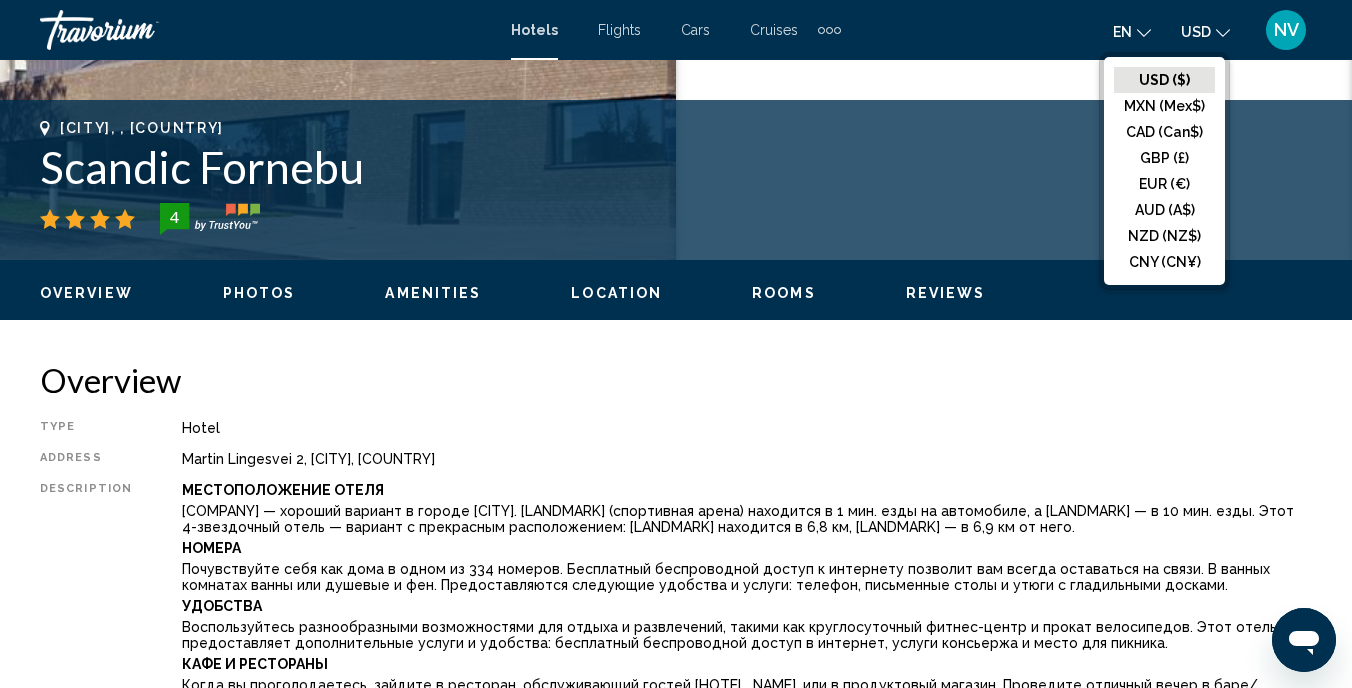 click on "Scandic Fornebu" at bounding box center (676, 167) 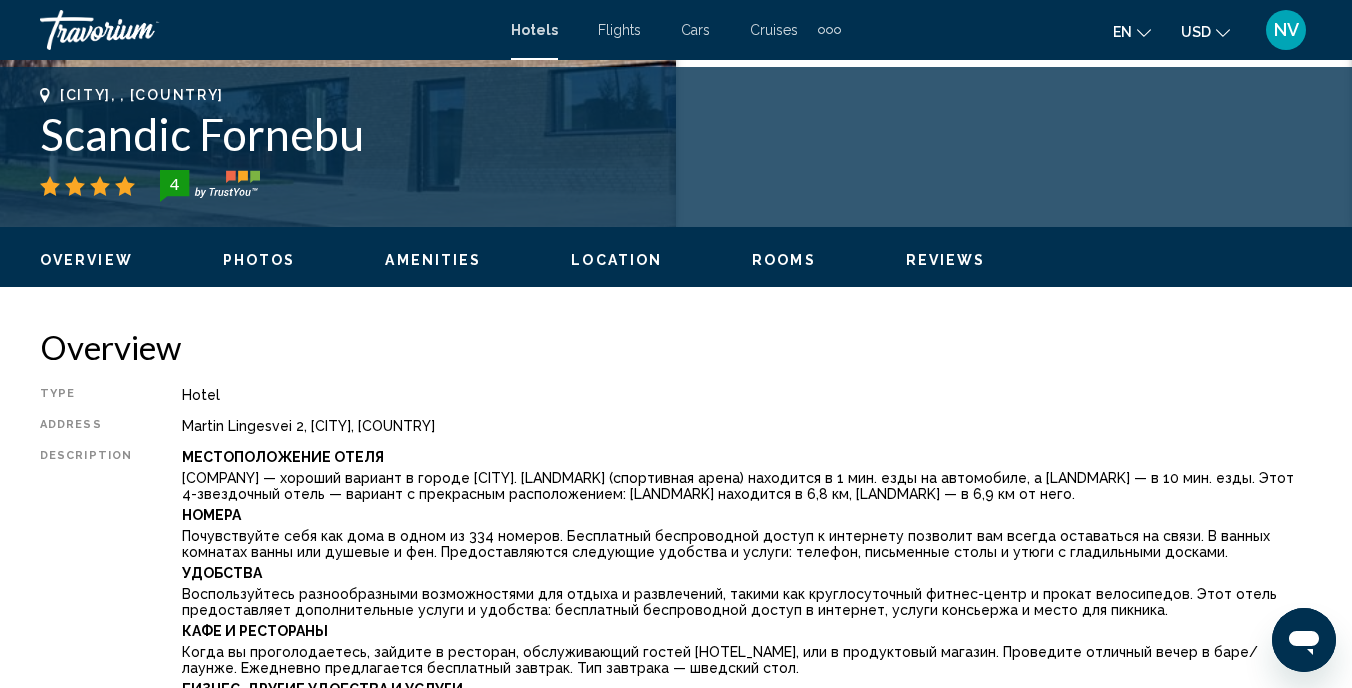 scroll, scrollTop: 784, scrollLeft: 0, axis: vertical 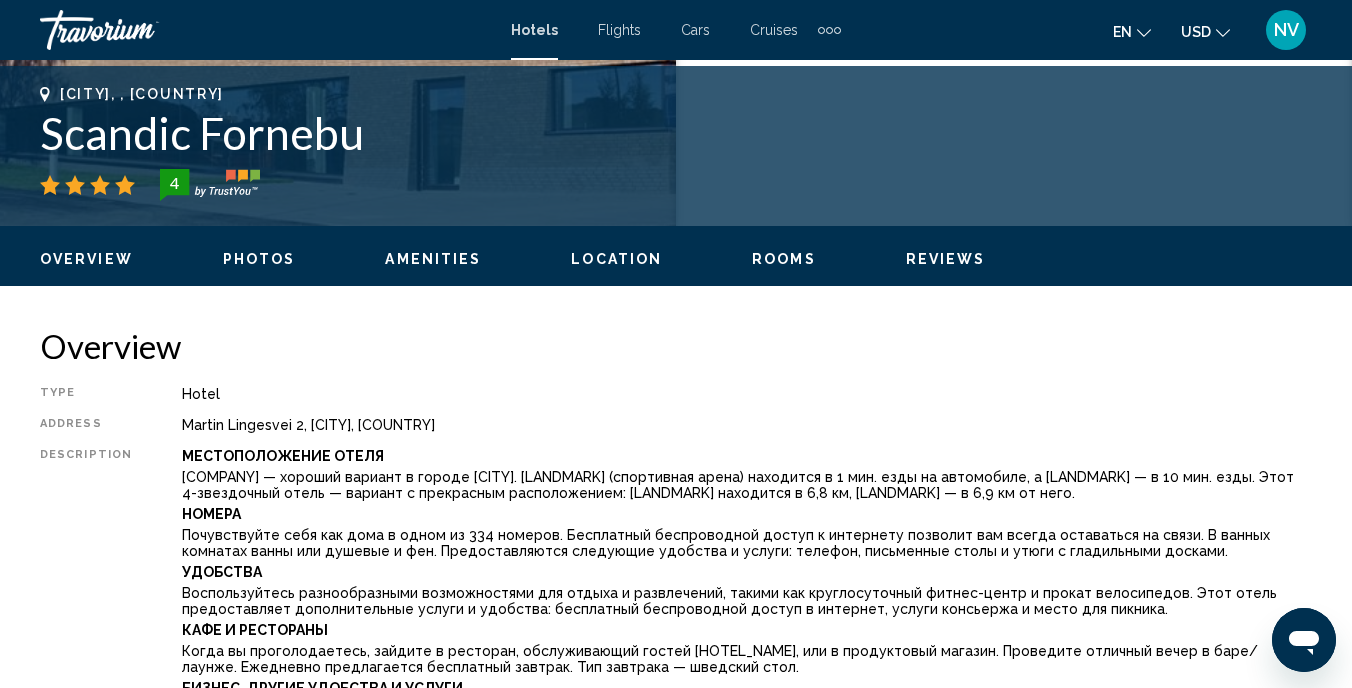 click on "Overview" at bounding box center (86, 259) 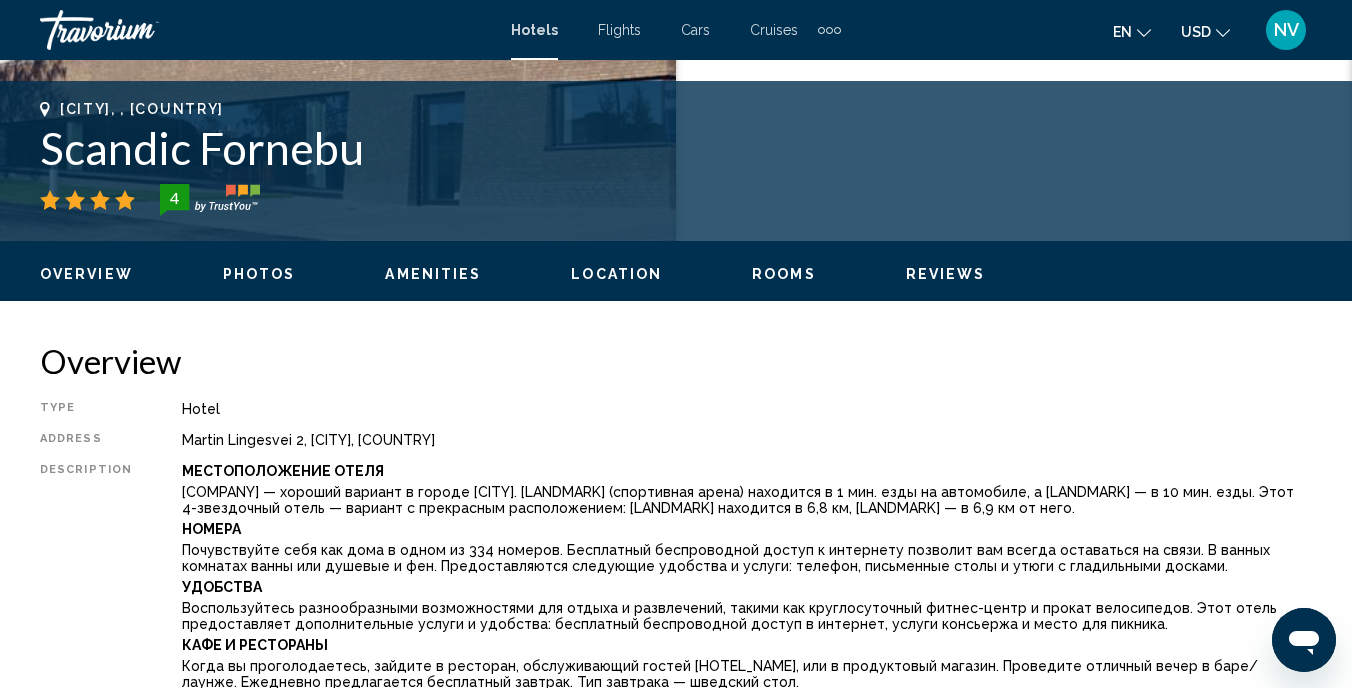 scroll, scrollTop: 738, scrollLeft: 0, axis: vertical 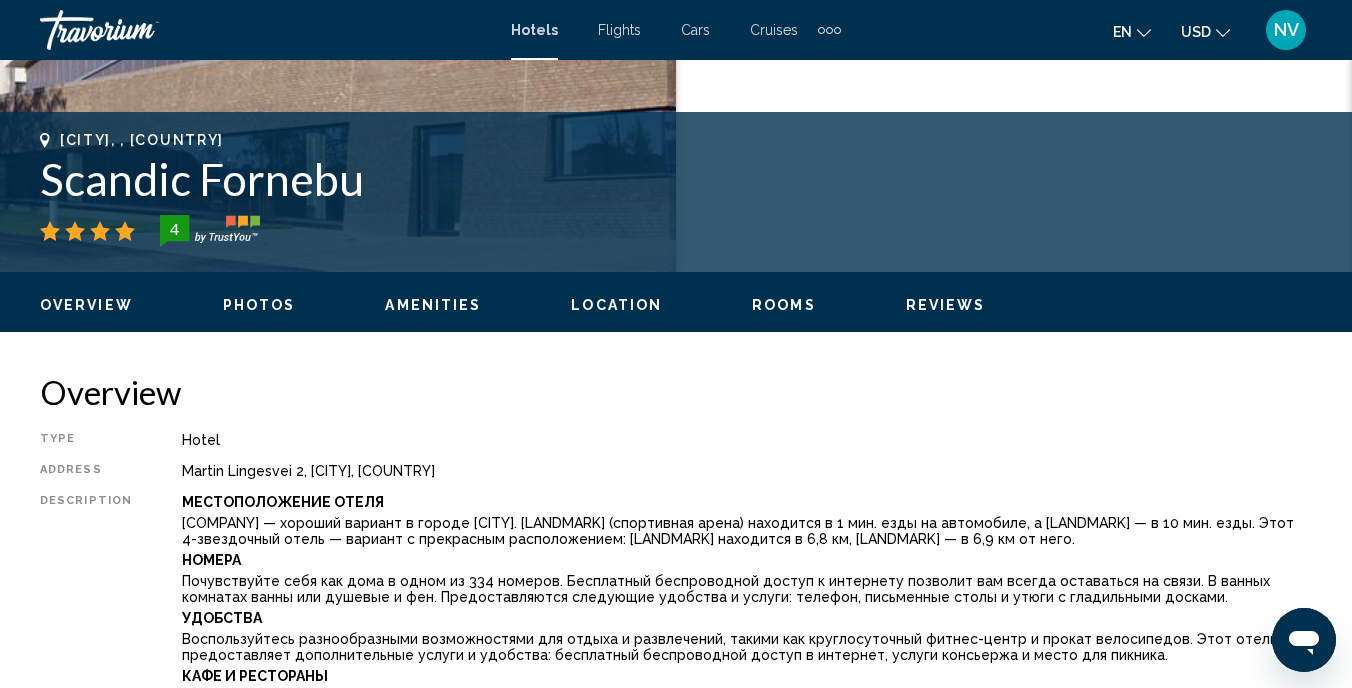 click on "Rooms" at bounding box center (784, 305) 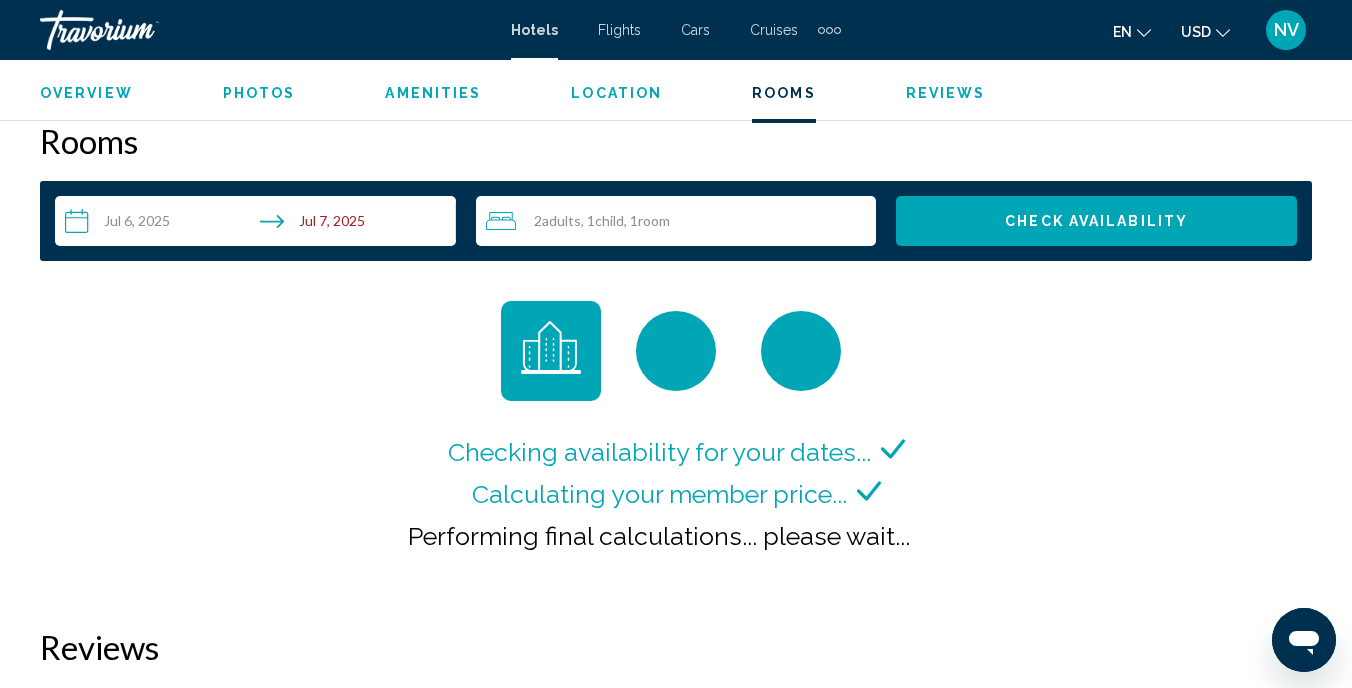scroll, scrollTop: 3037, scrollLeft: 0, axis: vertical 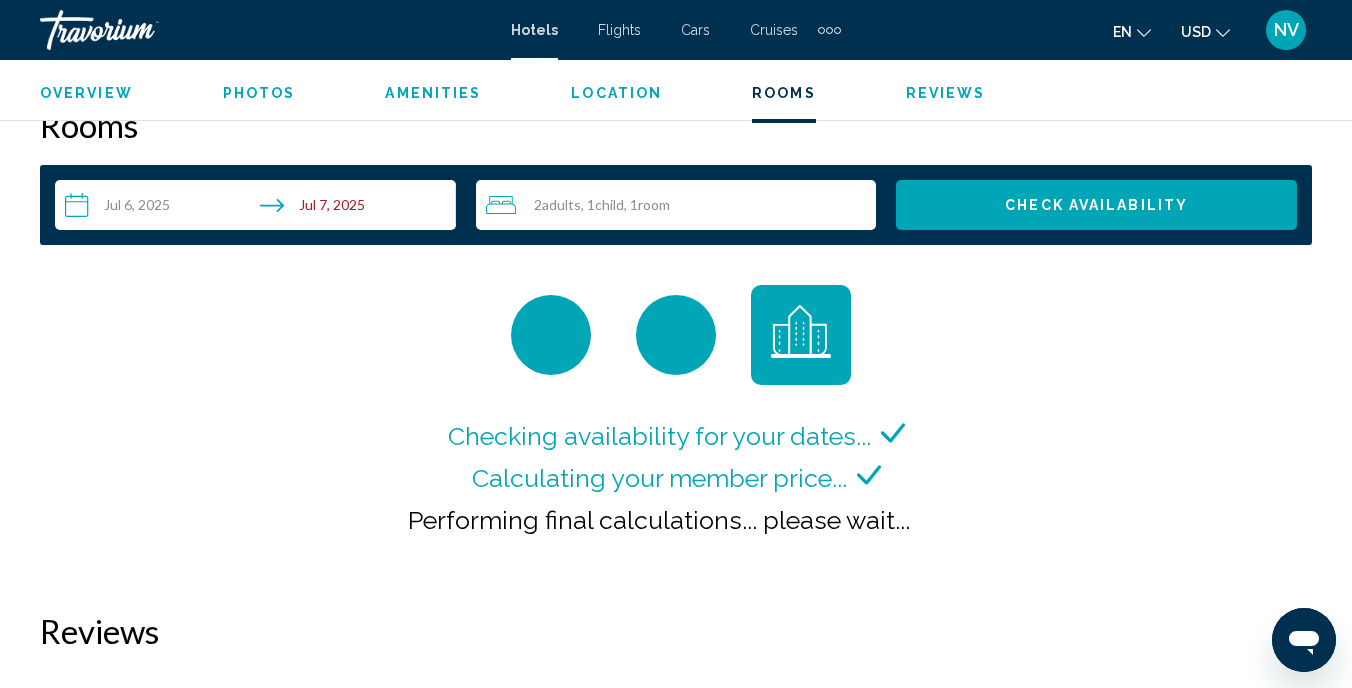 click on "Check Availability" at bounding box center [1096, 205] 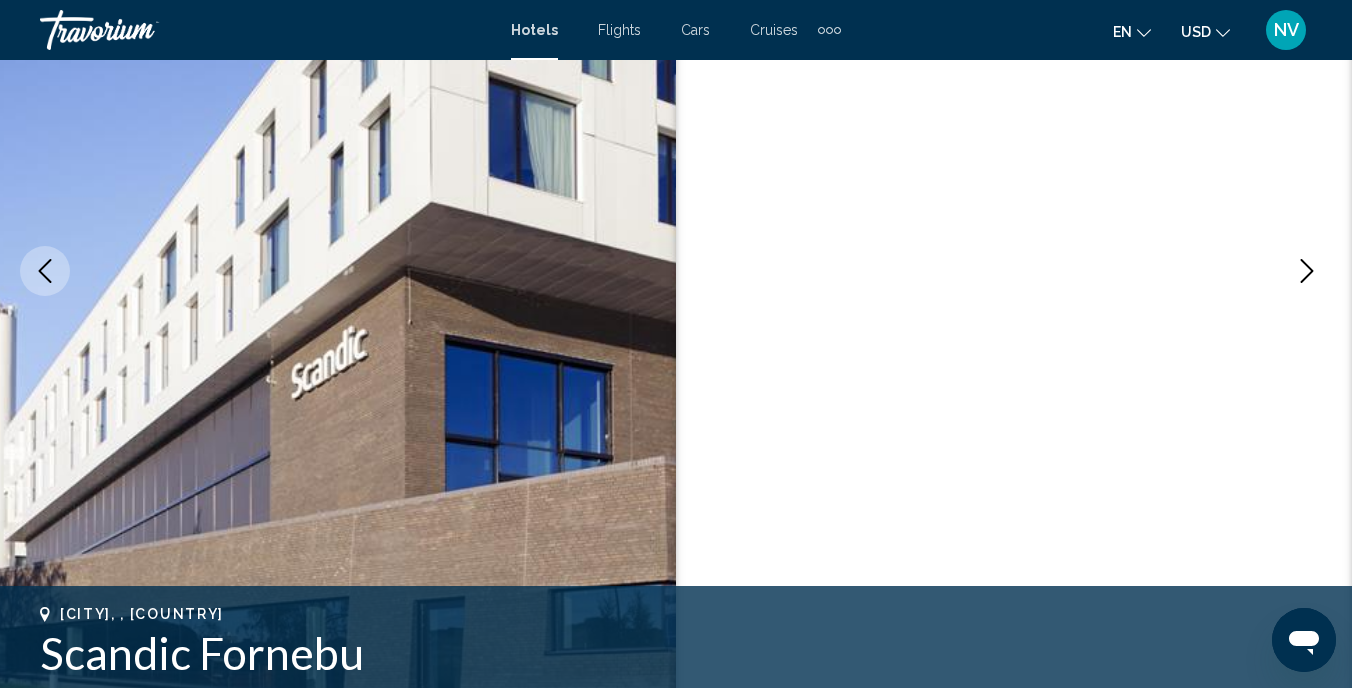 scroll, scrollTop: 0, scrollLeft: 0, axis: both 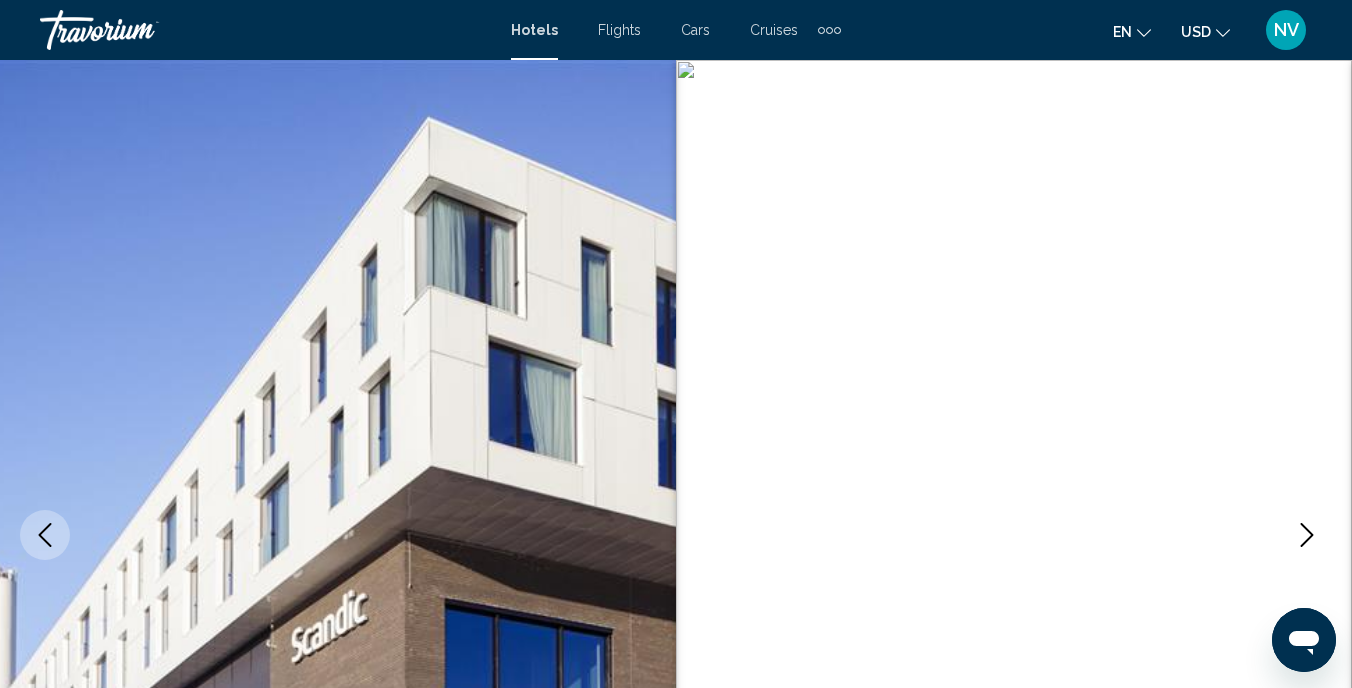 click on "Hotels" at bounding box center (534, 30) 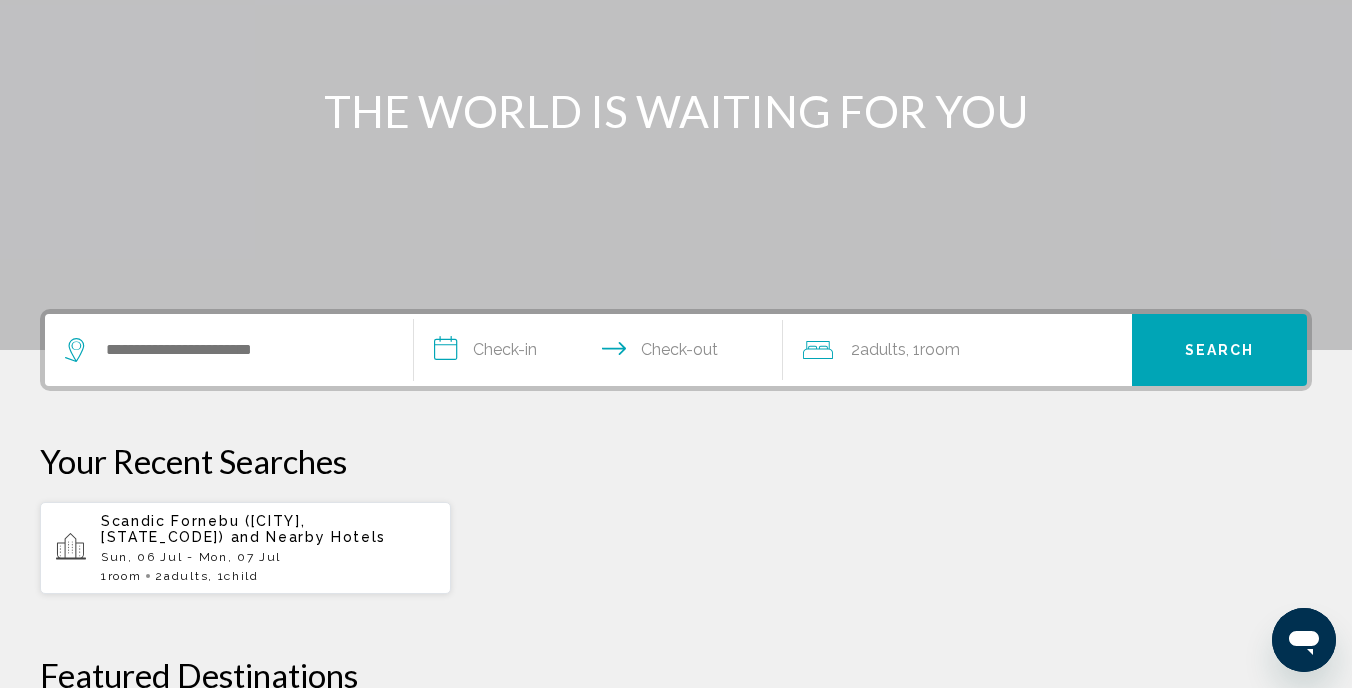 scroll, scrollTop: 282, scrollLeft: 0, axis: vertical 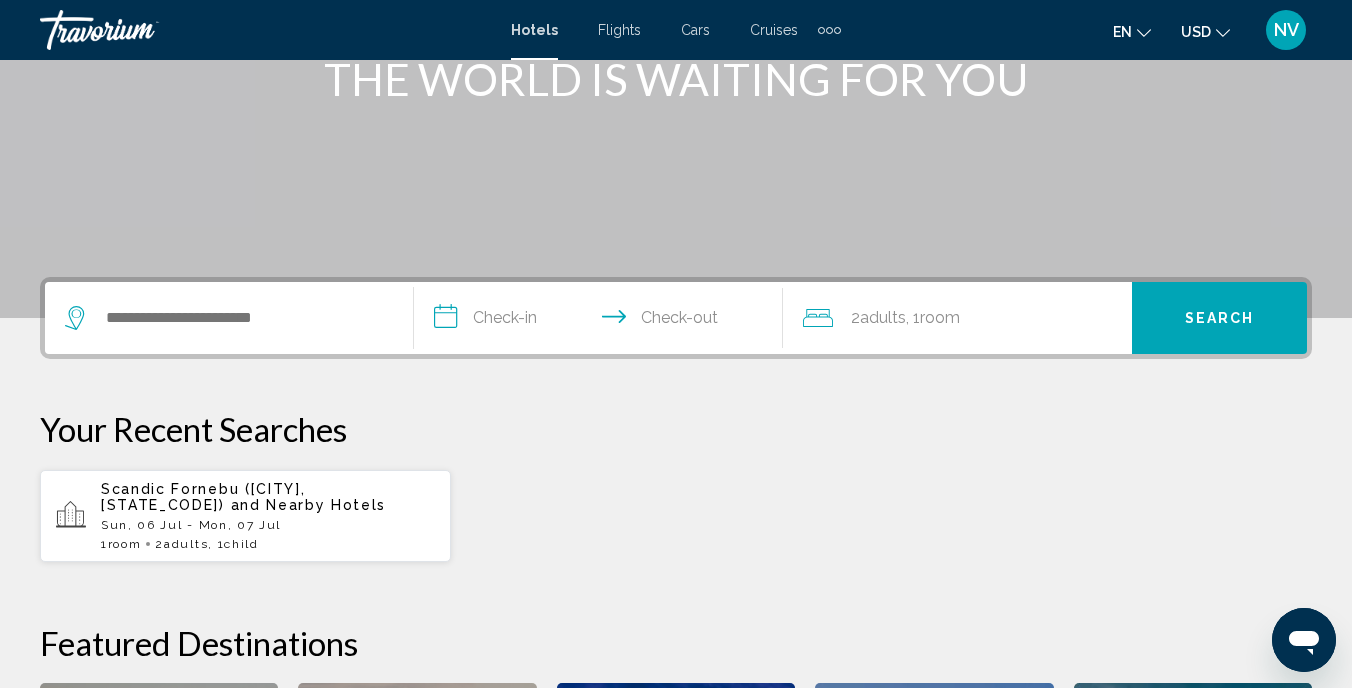 click on "Scandic Fornebu (Oslo, NO)    and Nearby Hotels" at bounding box center (268, 497) 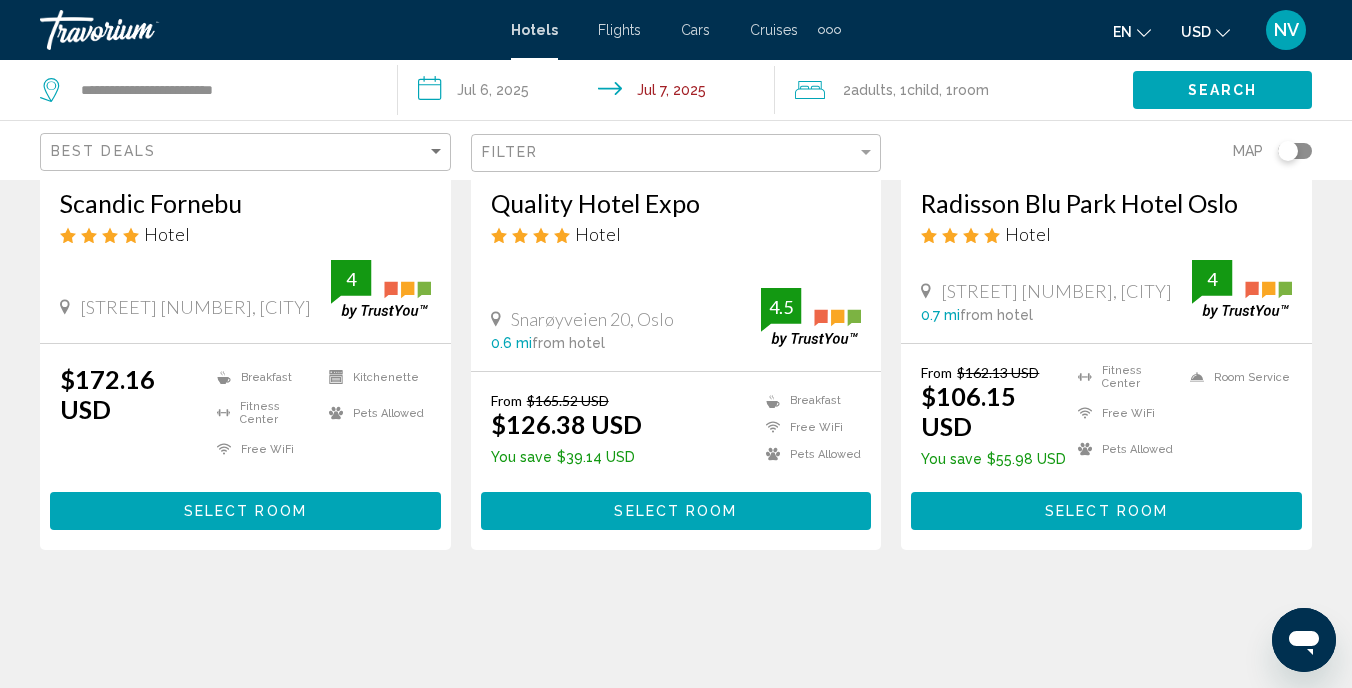scroll, scrollTop: 400, scrollLeft: 0, axis: vertical 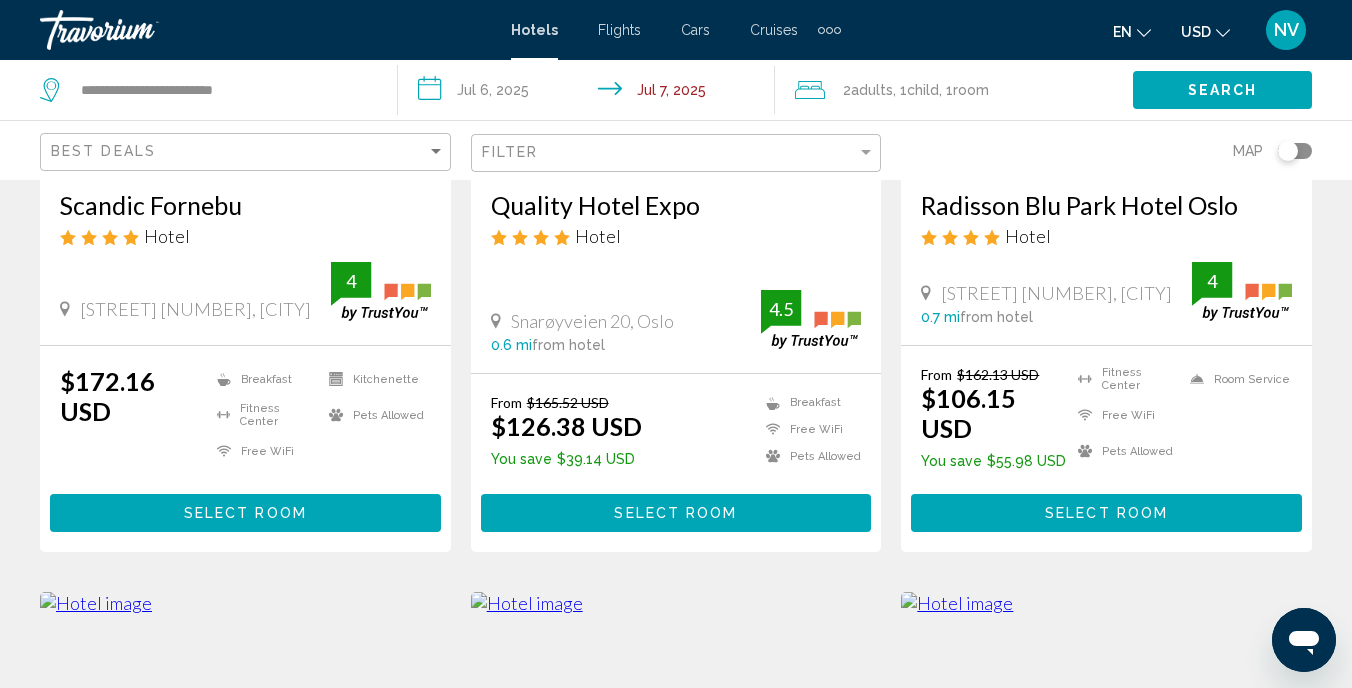 click on "Select Room" at bounding box center [245, 514] 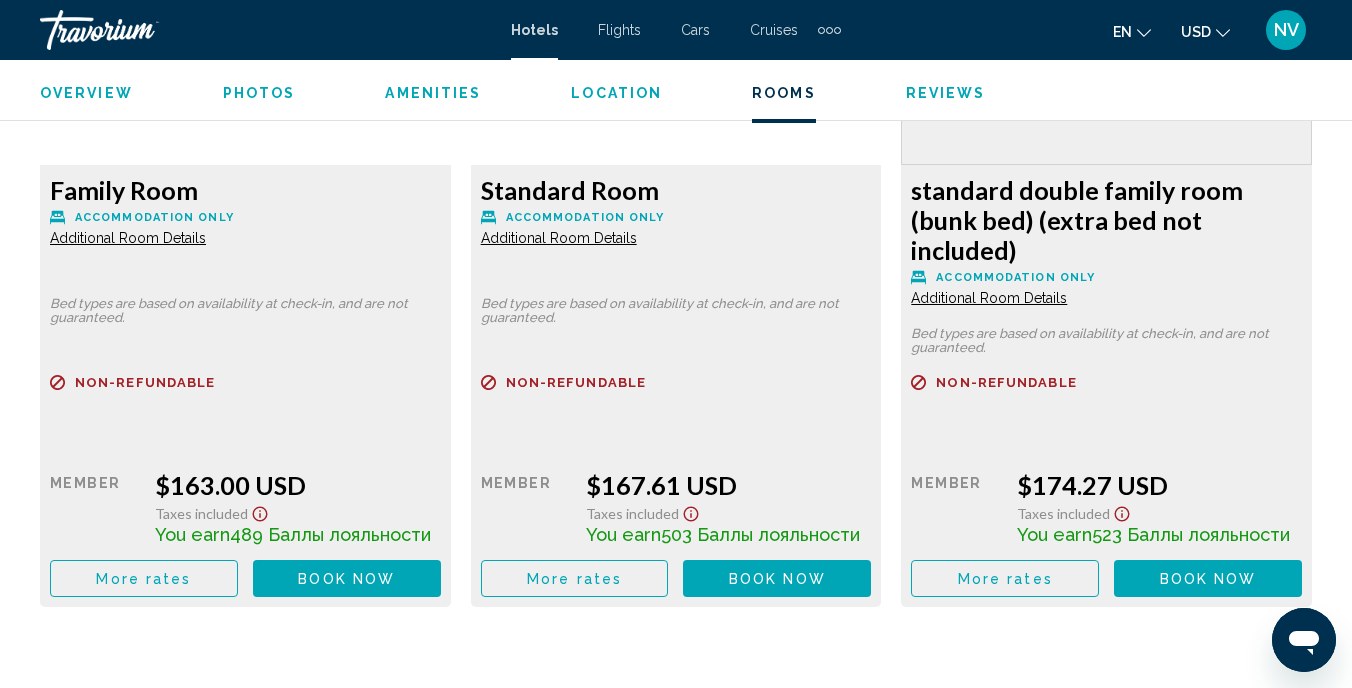 scroll, scrollTop: 3273, scrollLeft: 0, axis: vertical 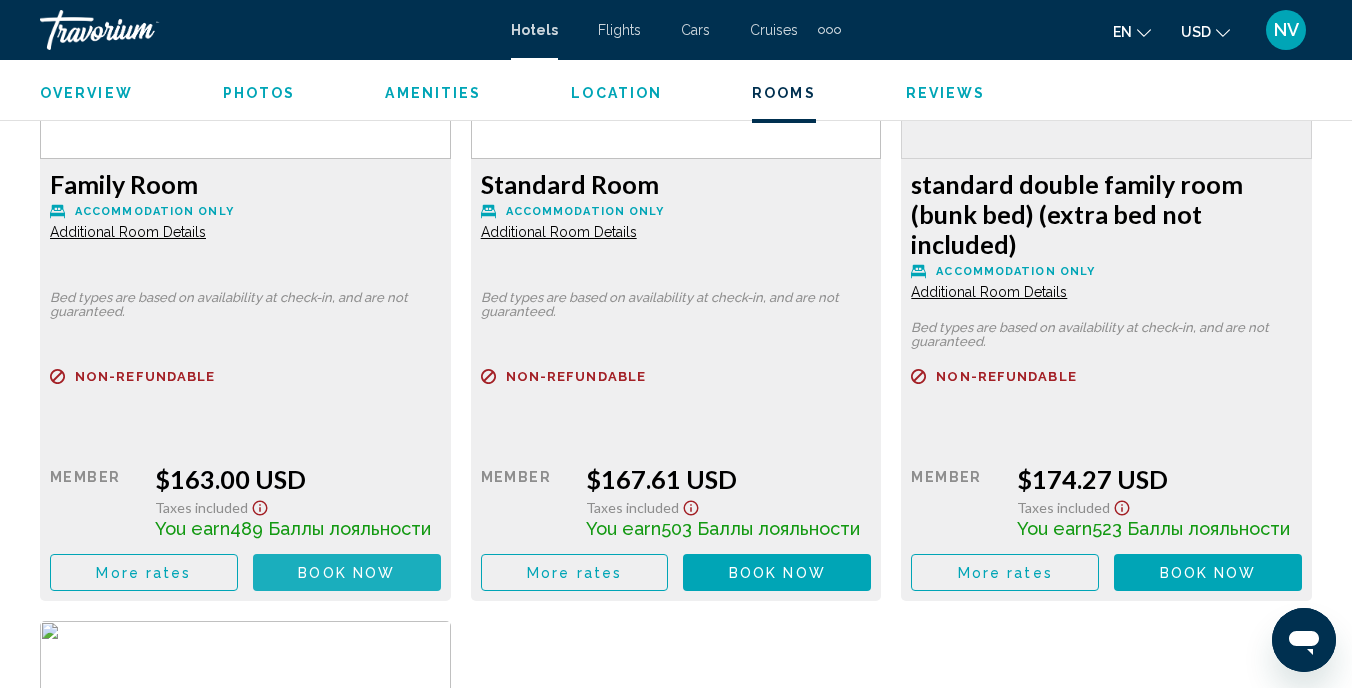 click on "Book now" at bounding box center [346, 573] 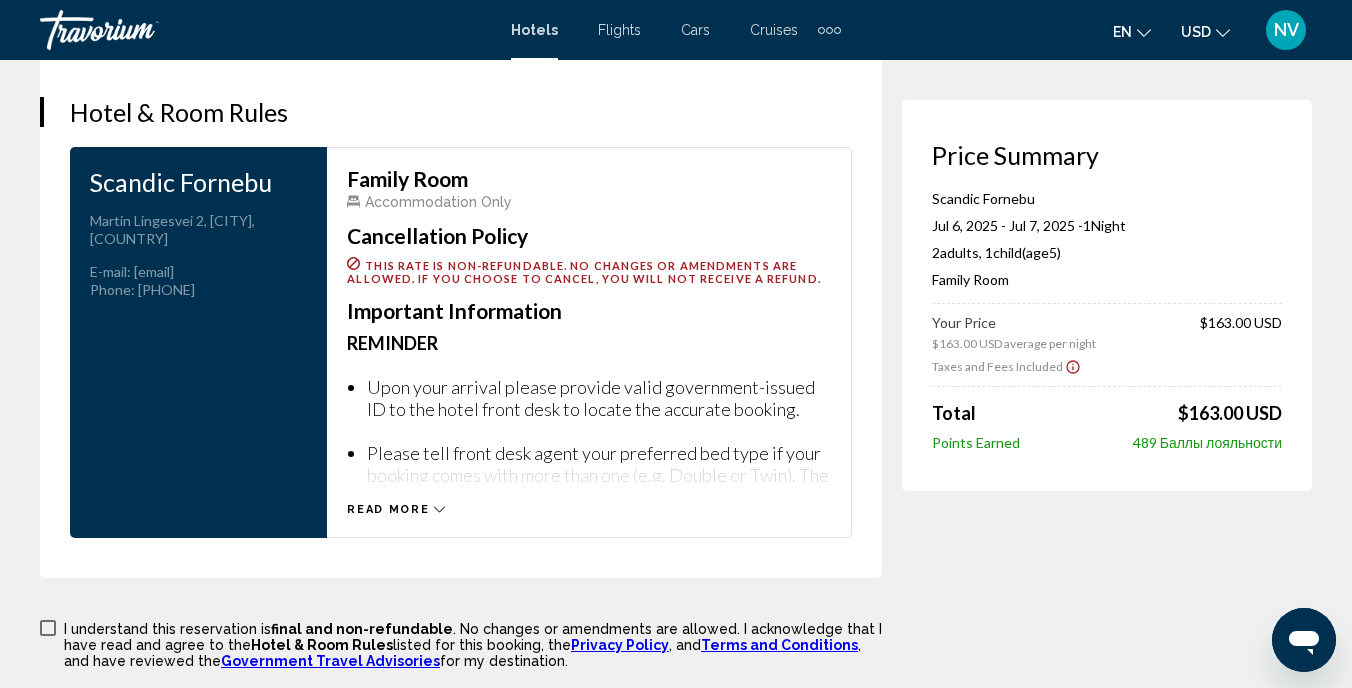 scroll, scrollTop: 2715, scrollLeft: 0, axis: vertical 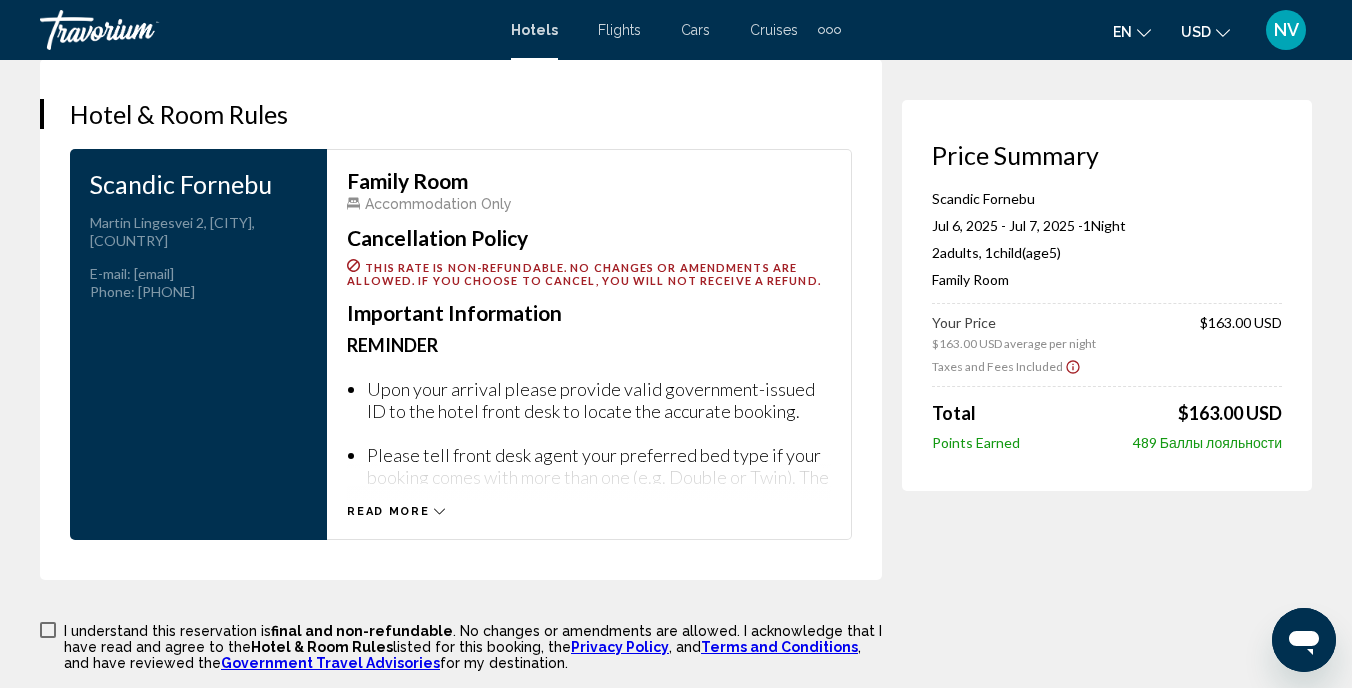 click at bounding box center [439, 511] 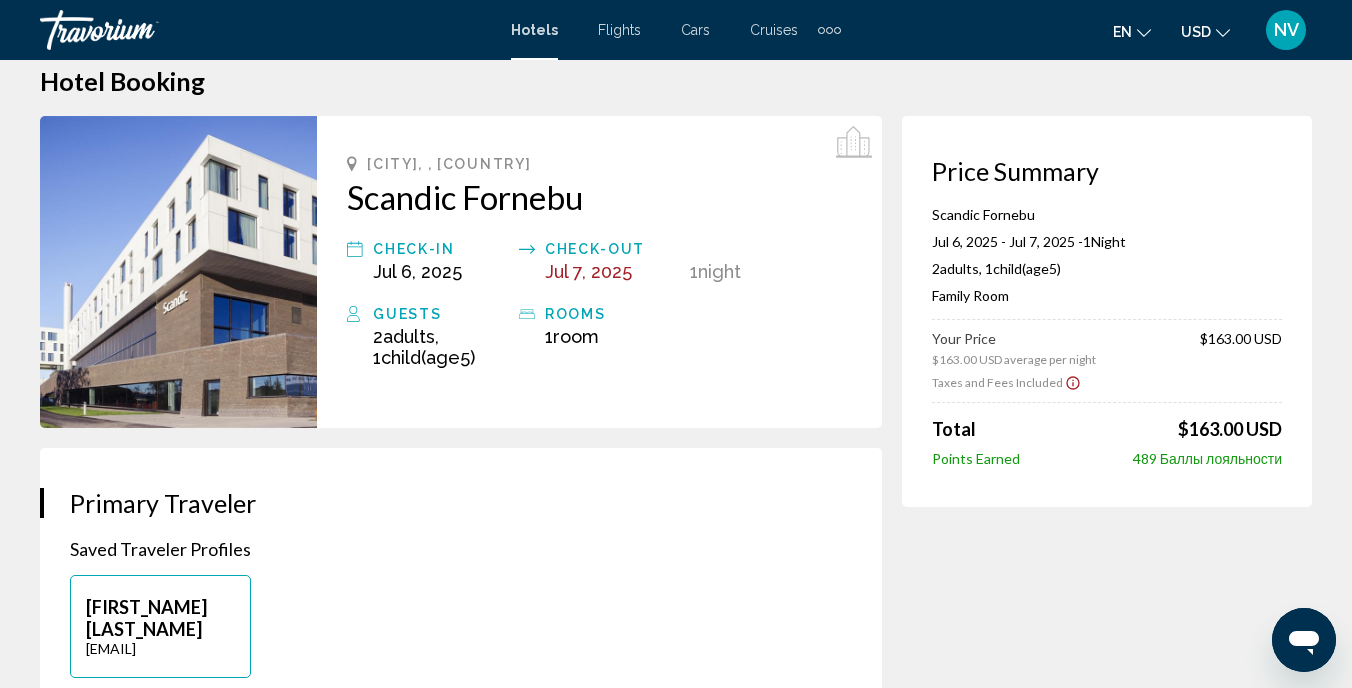 scroll, scrollTop: 32, scrollLeft: 0, axis: vertical 